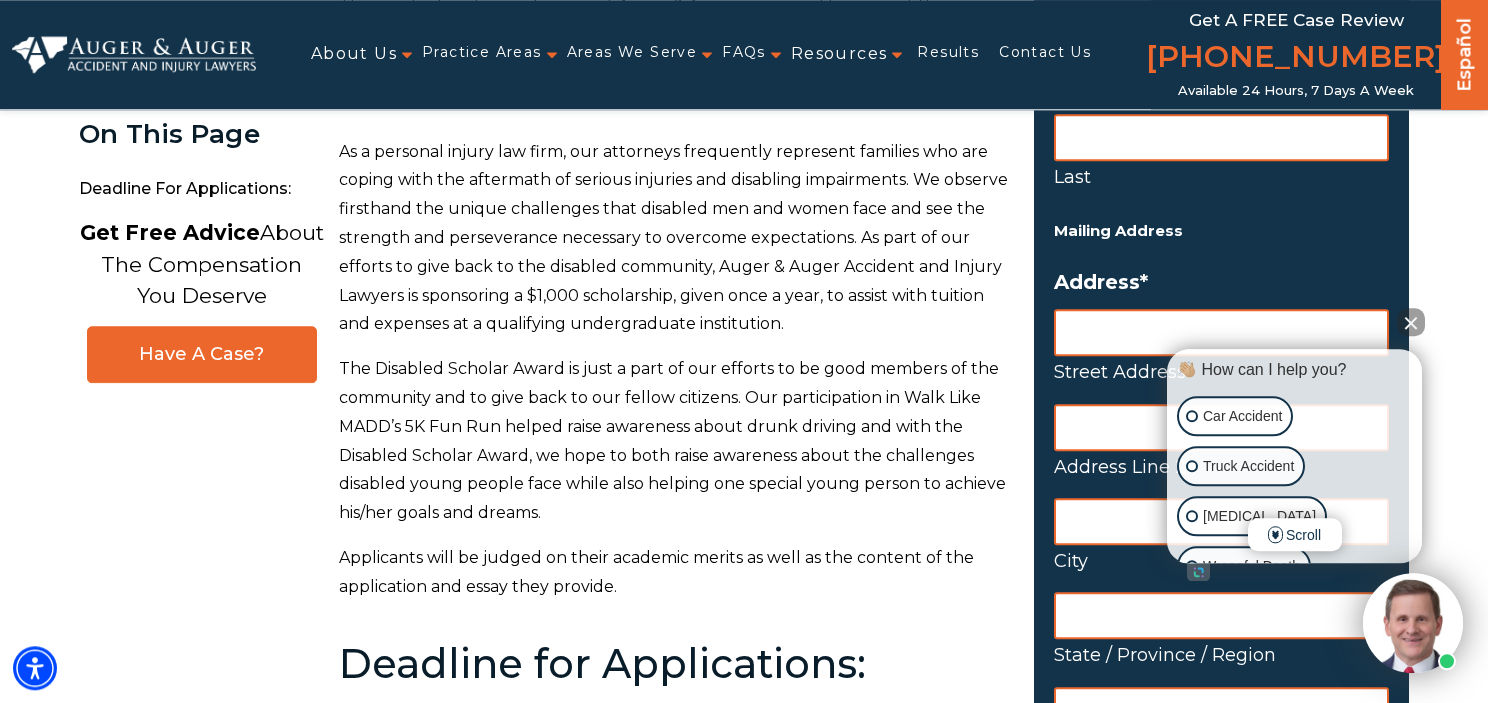 scroll, scrollTop: 422, scrollLeft: 0, axis: vertical 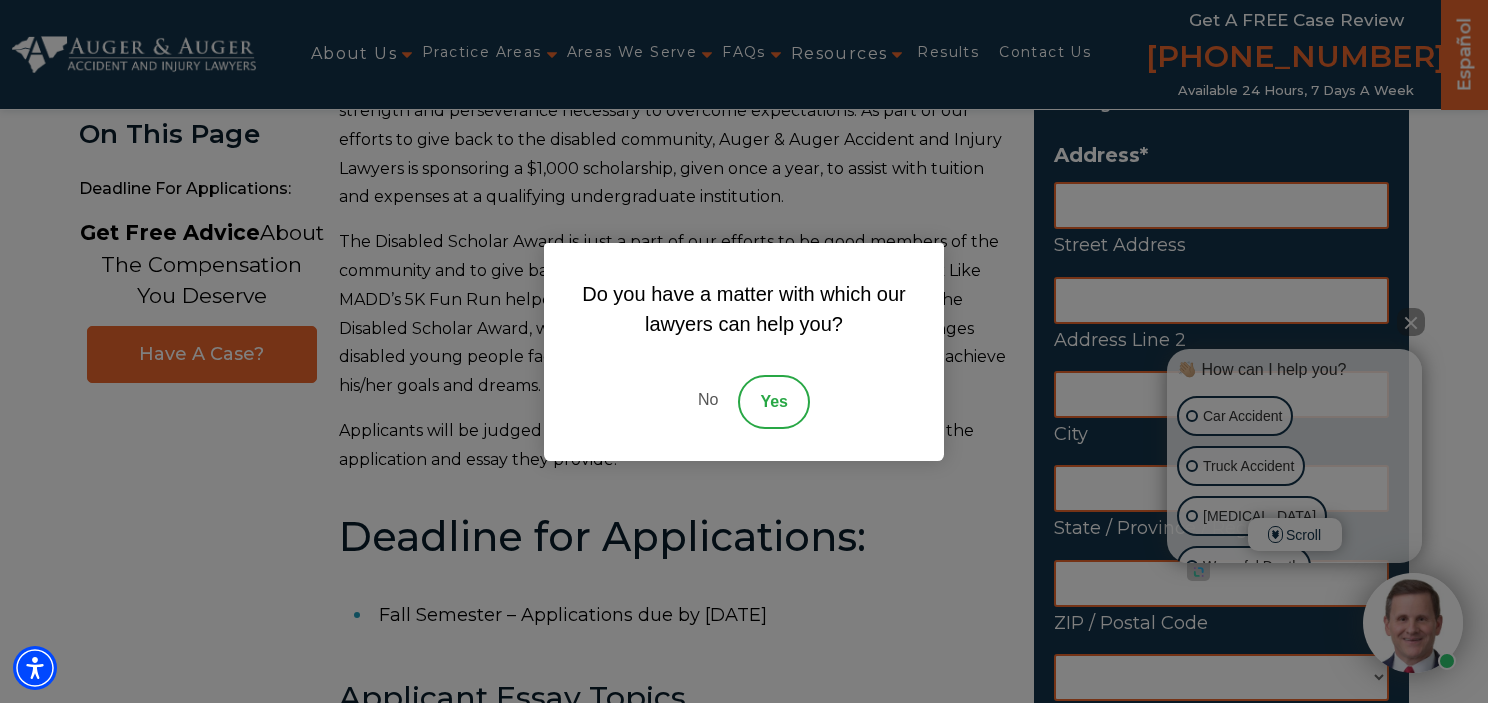 click on "No" at bounding box center [708, 402] 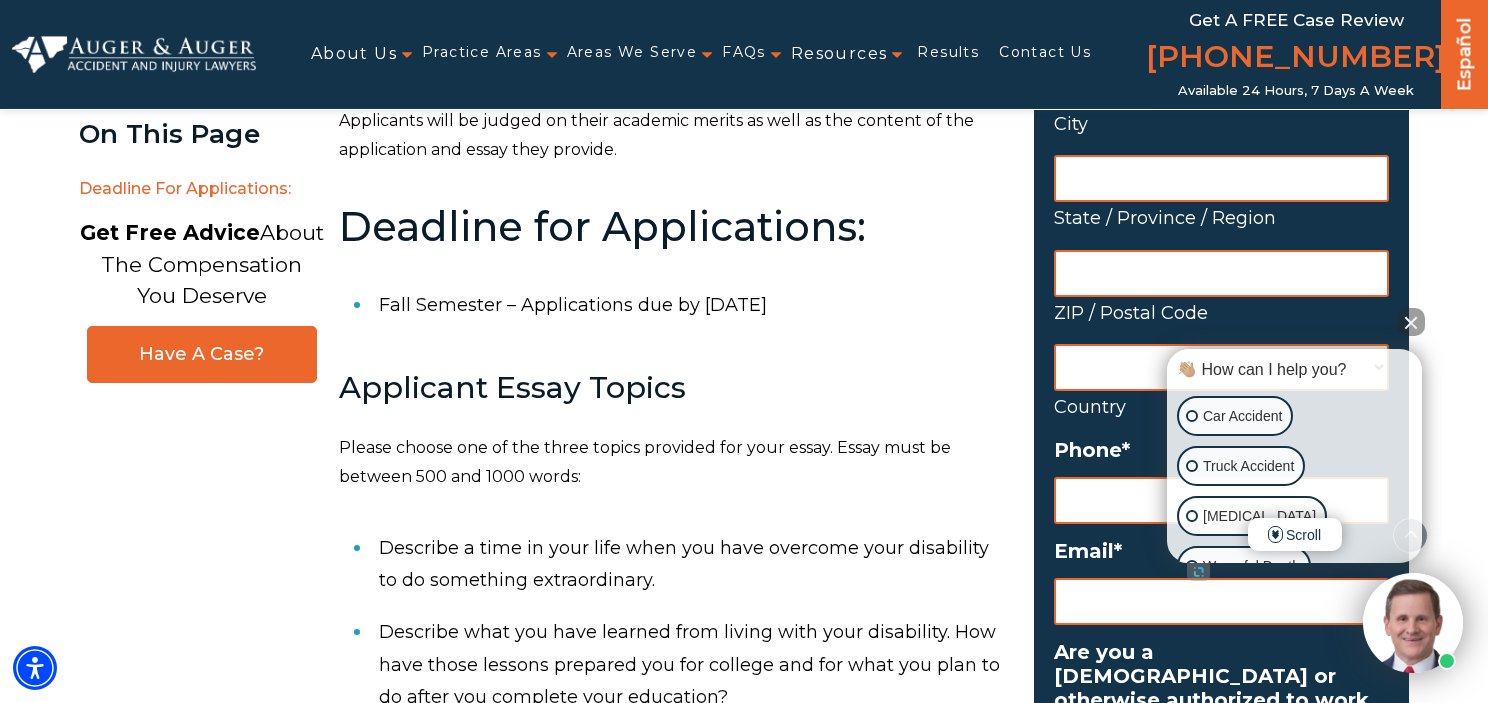 scroll, scrollTop: 739, scrollLeft: 0, axis: vertical 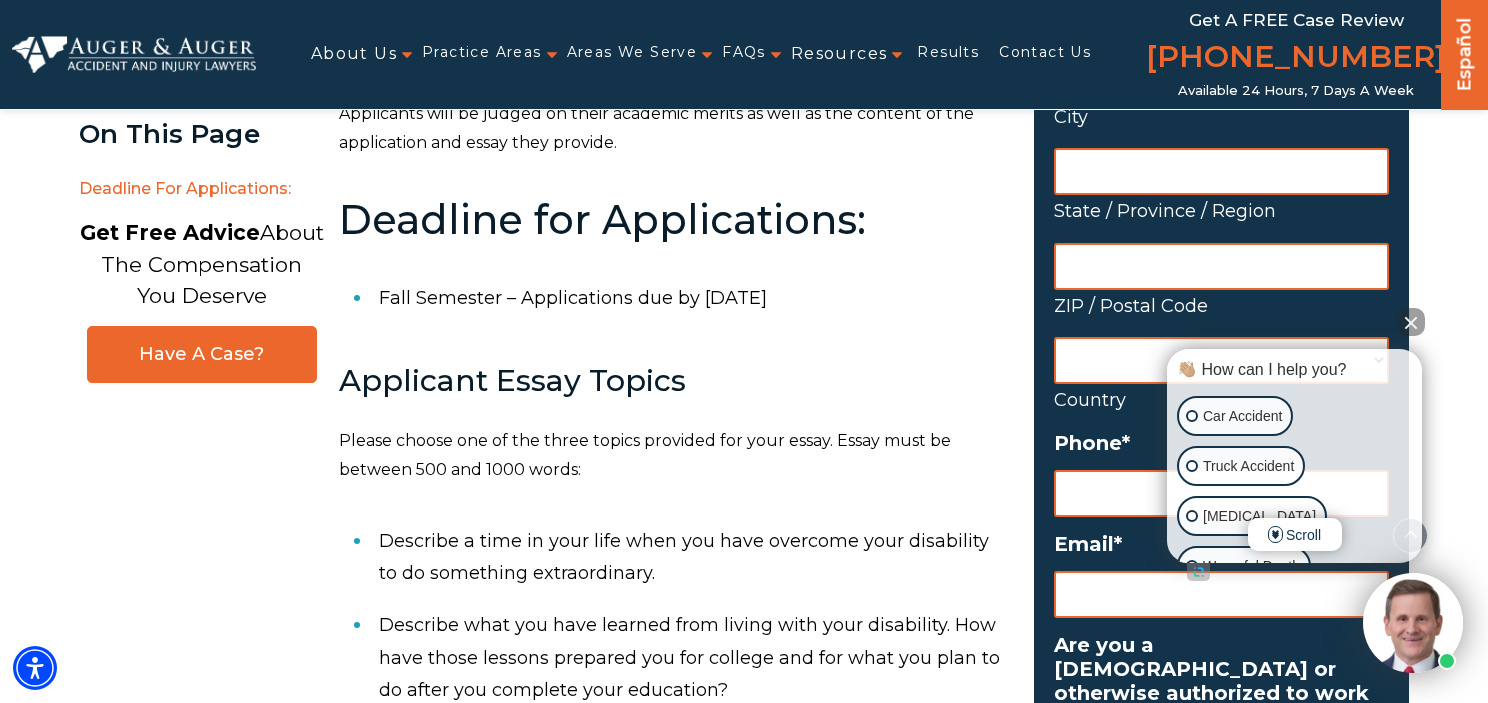 click at bounding box center [1411, 322] 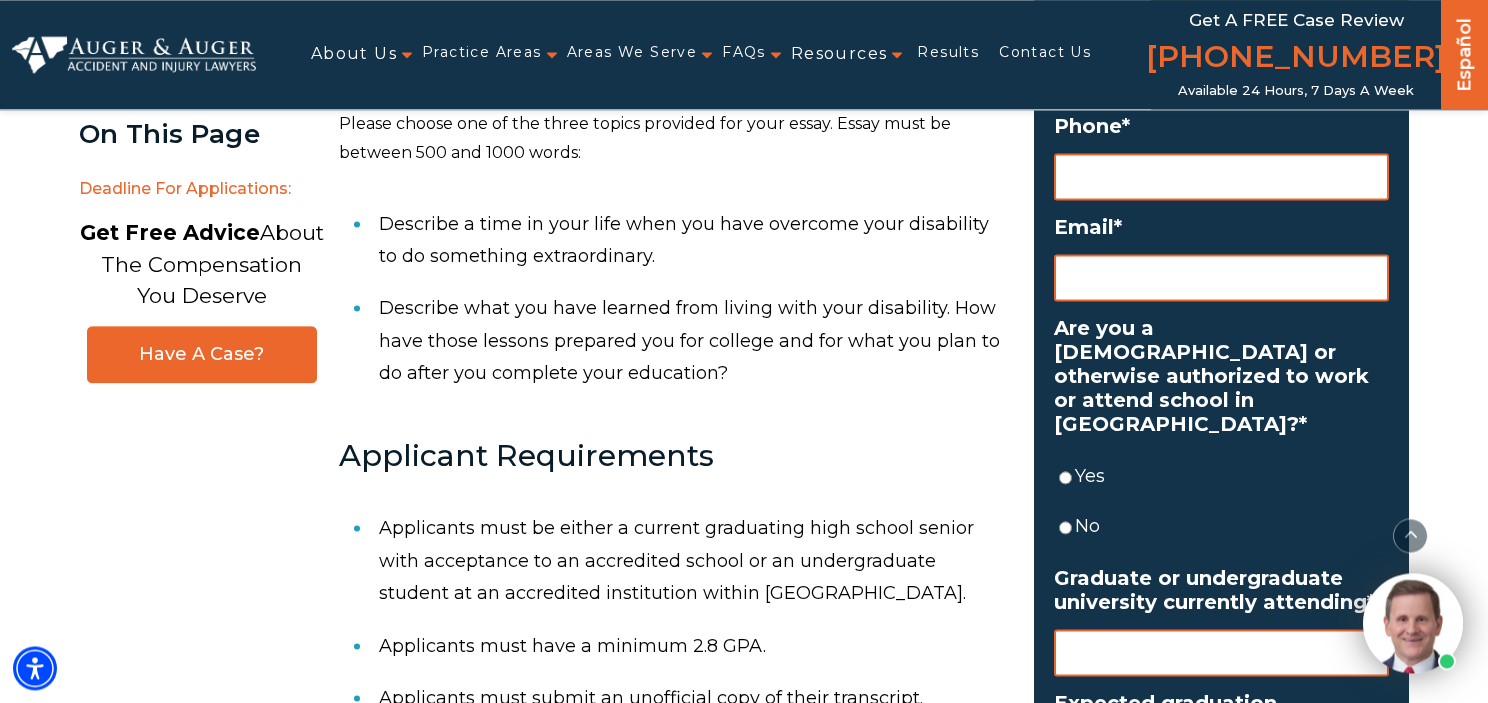 scroll, scrollTop: 1056, scrollLeft: 0, axis: vertical 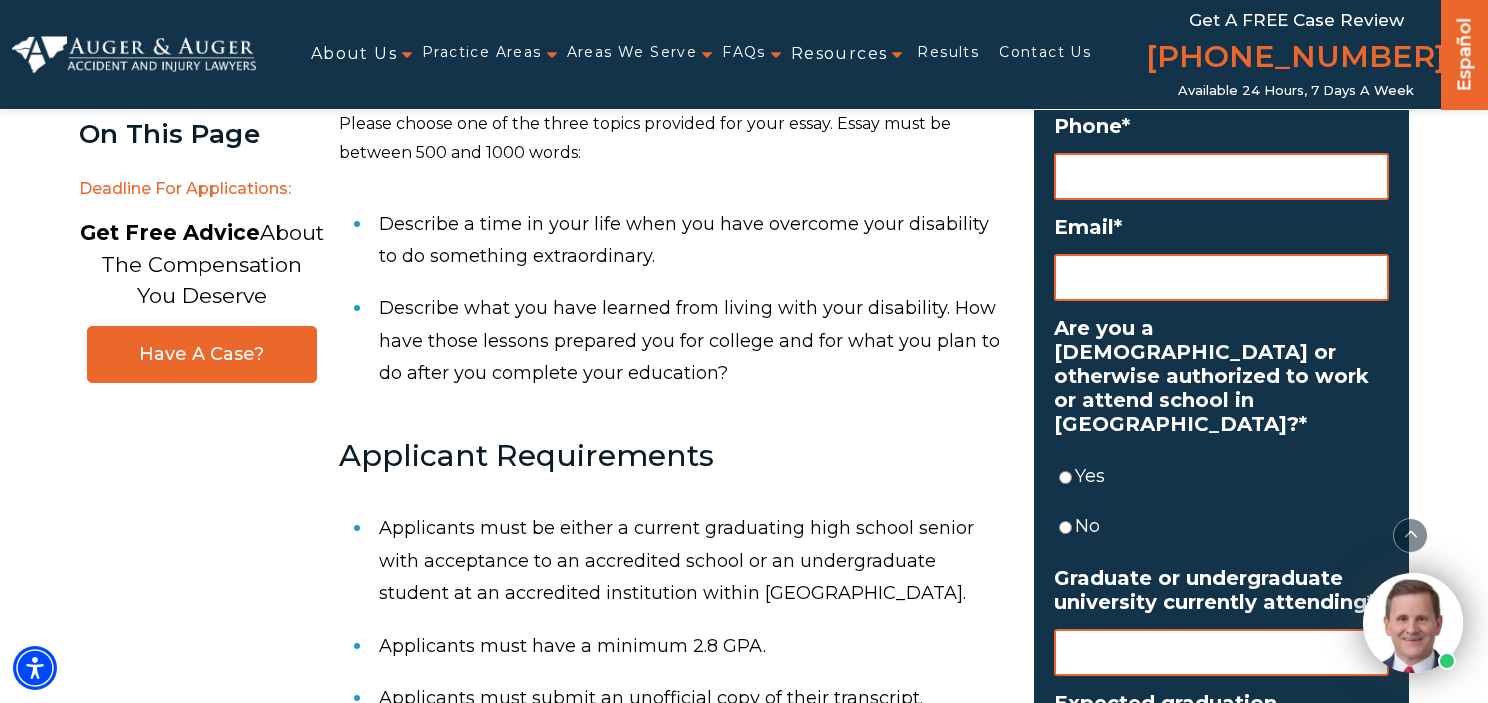 click on "Describe what you have learned from living with your disability. How have those lessons prepared you for college and for what you plan to do after you complete your education?" at bounding box center [694, 340] 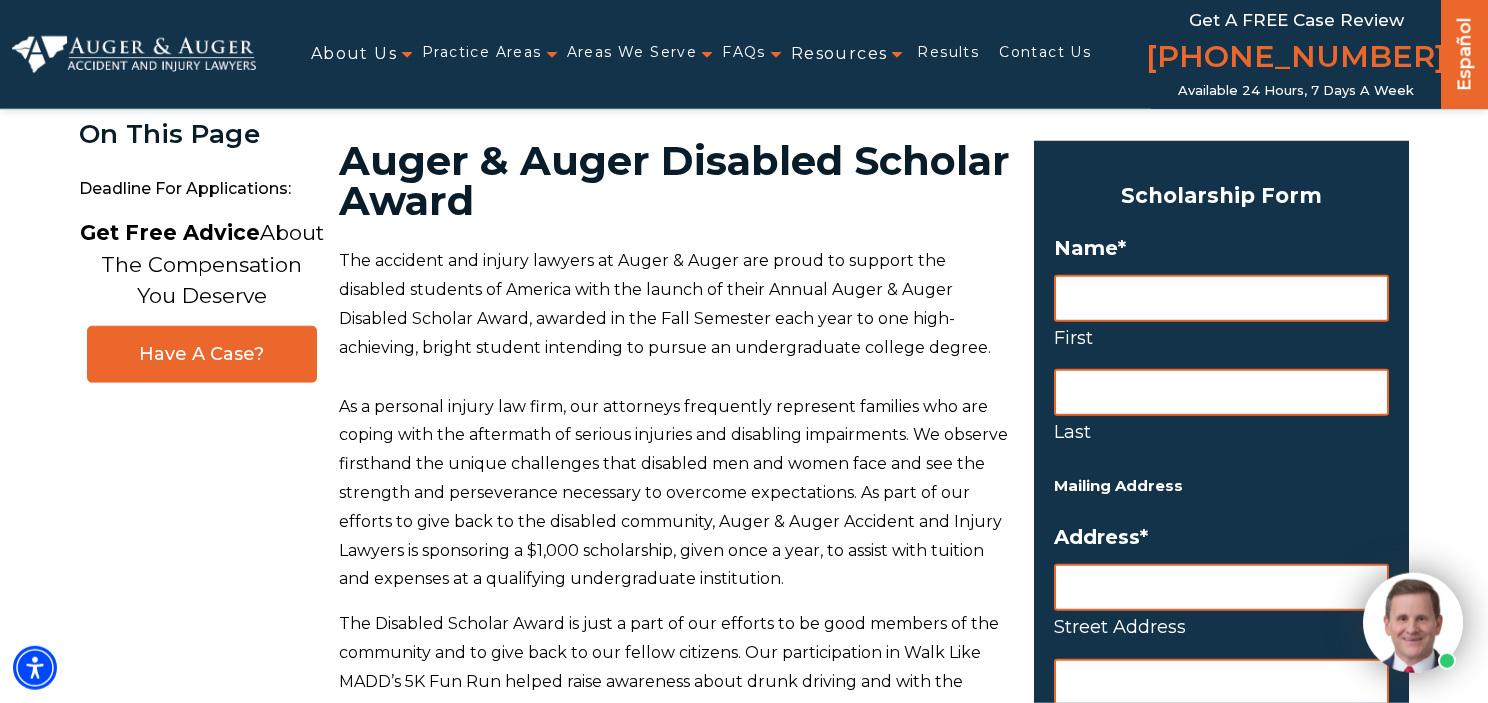 scroll, scrollTop: 0, scrollLeft: 0, axis: both 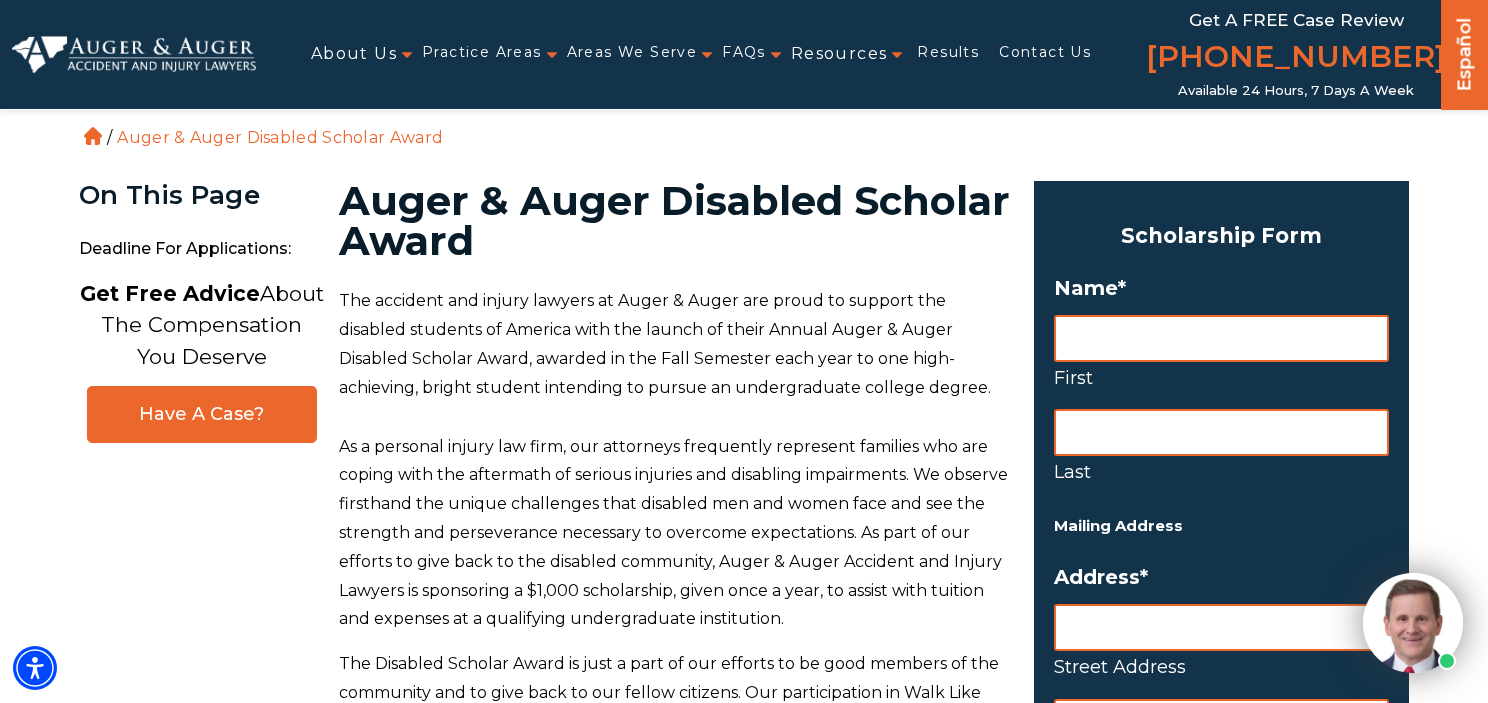 click on "First" at bounding box center (1221, 338) 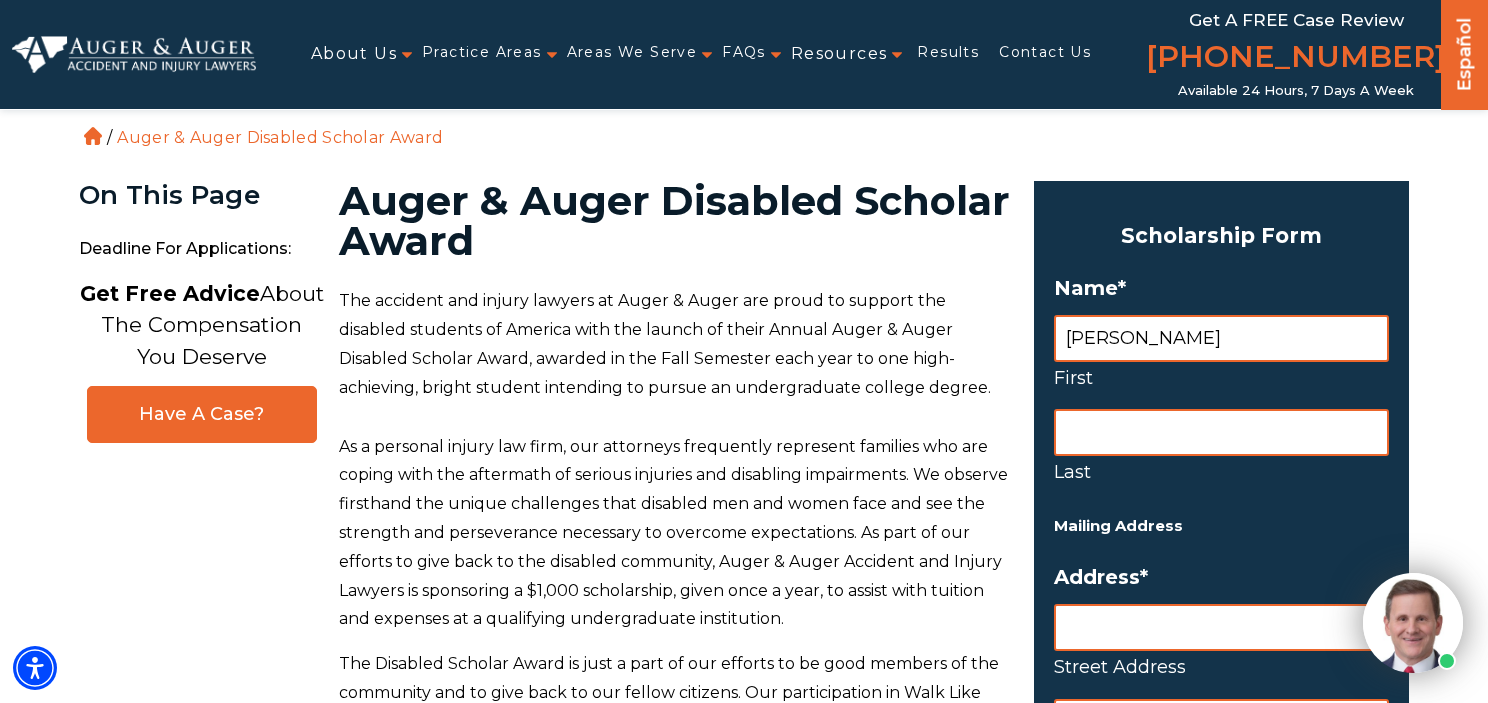 type on "[PERSON_NAME]" 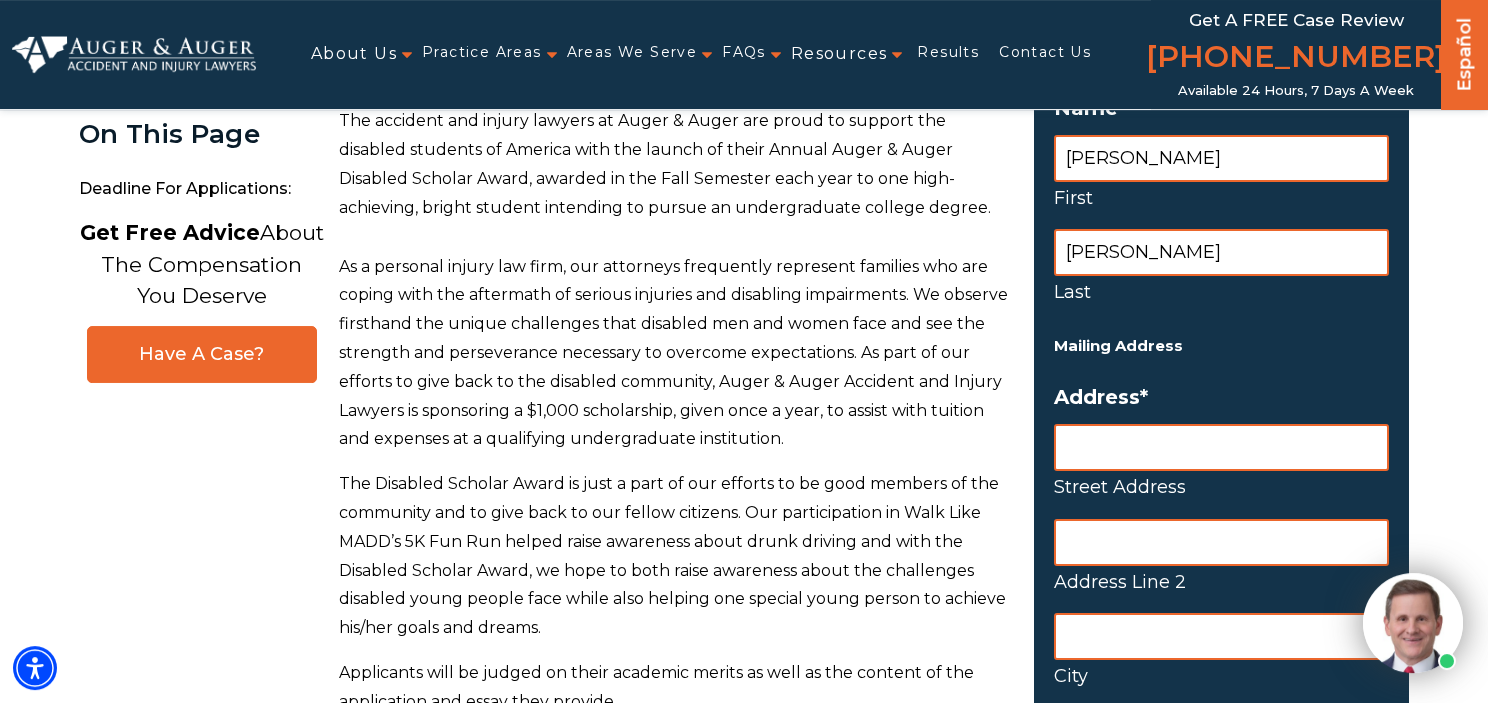 scroll, scrollTop: 211, scrollLeft: 0, axis: vertical 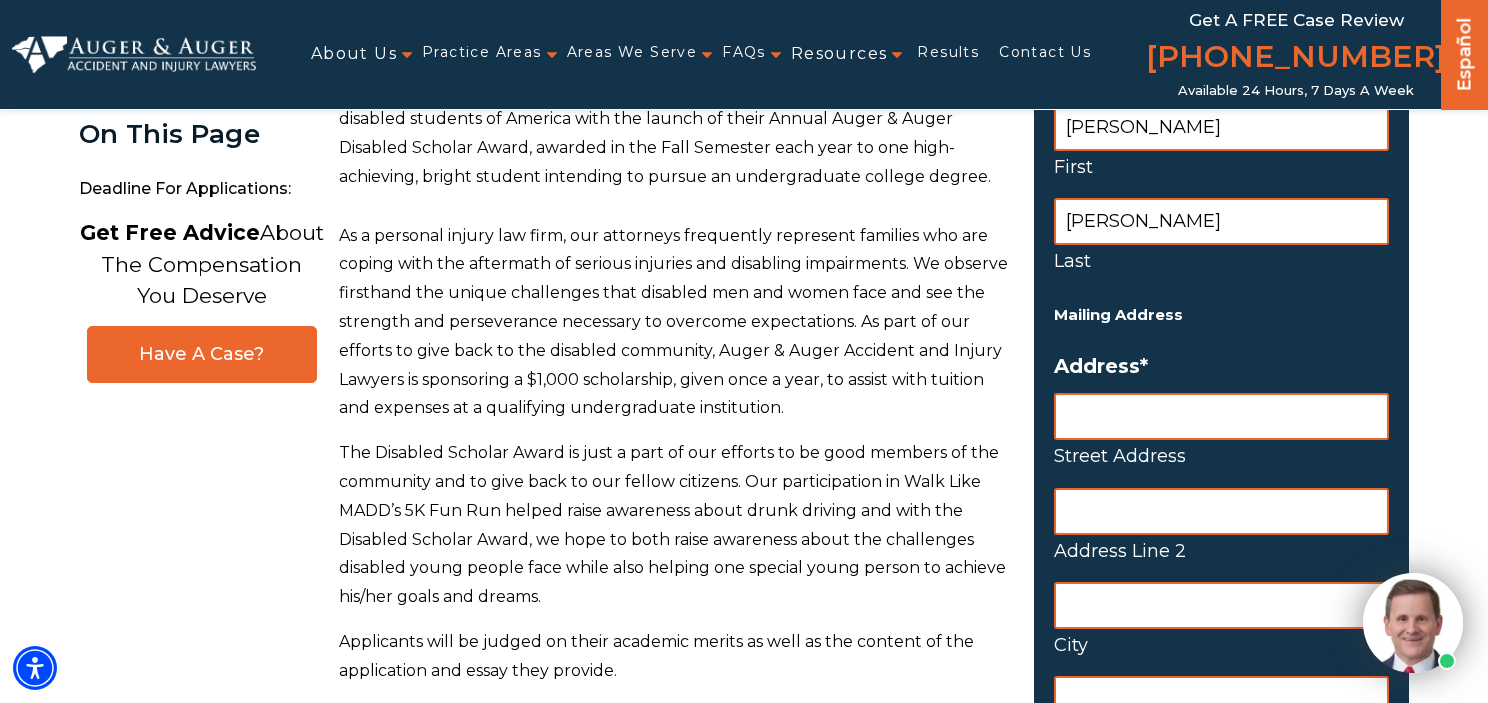 type on "[PERSON_NAME]" 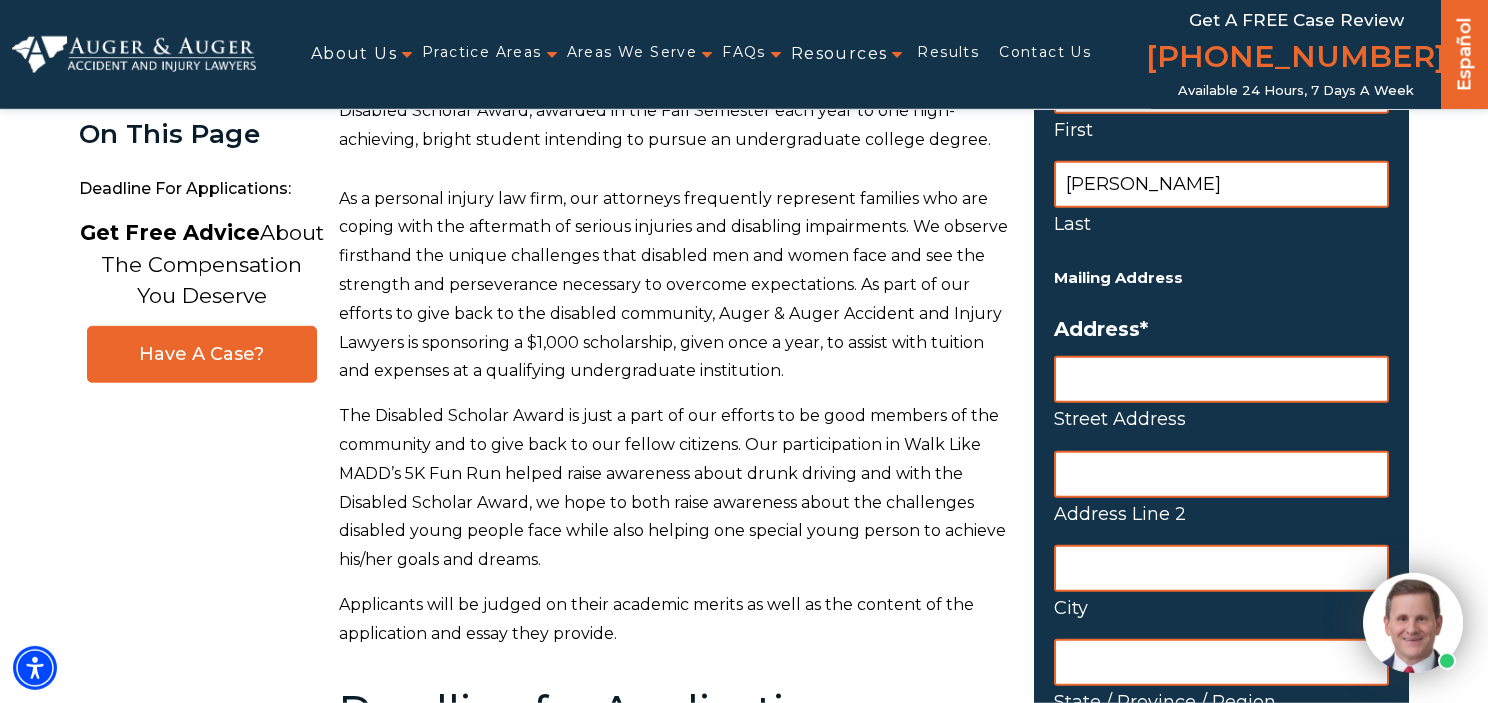 scroll, scrollTop: 211, scrollLeft: 0, axis: vertical 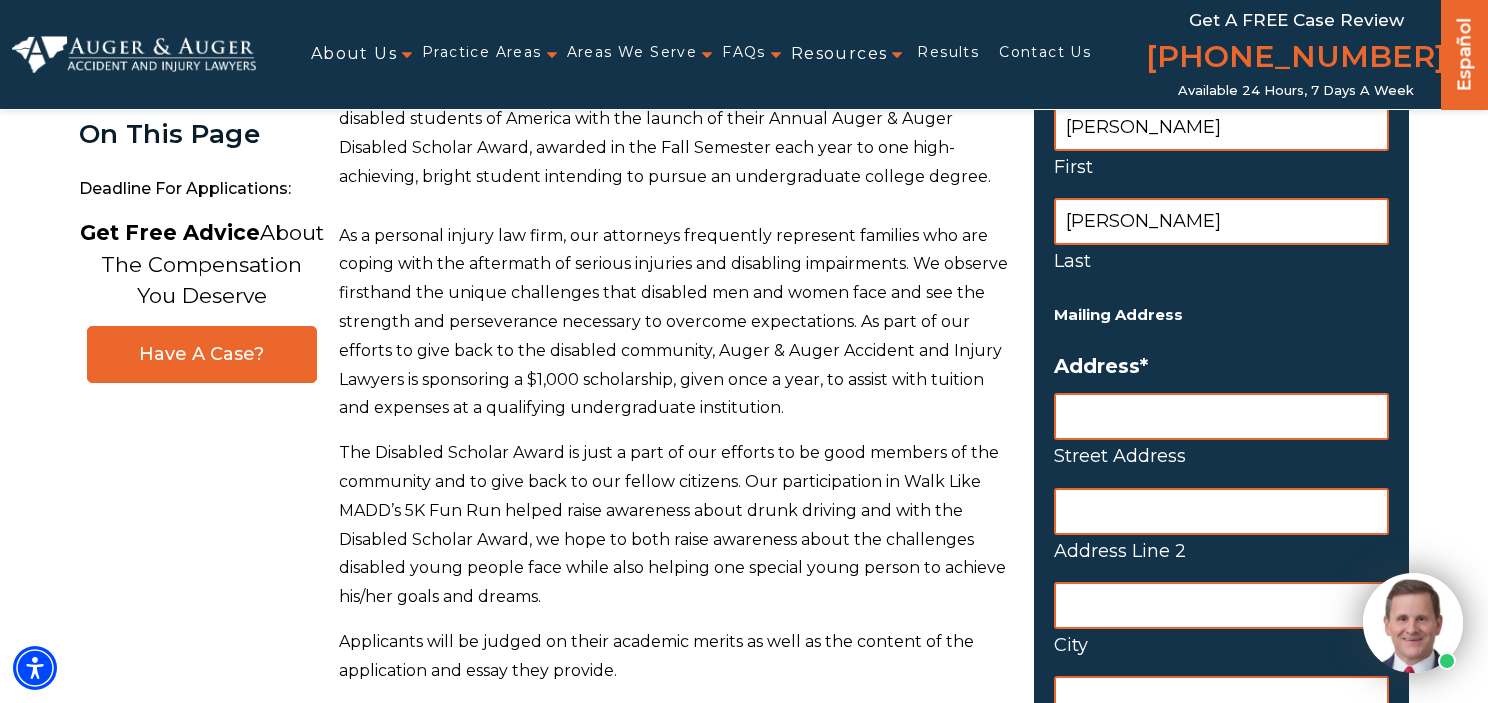 click on "Street Address" at bounding box center [1221, 416] 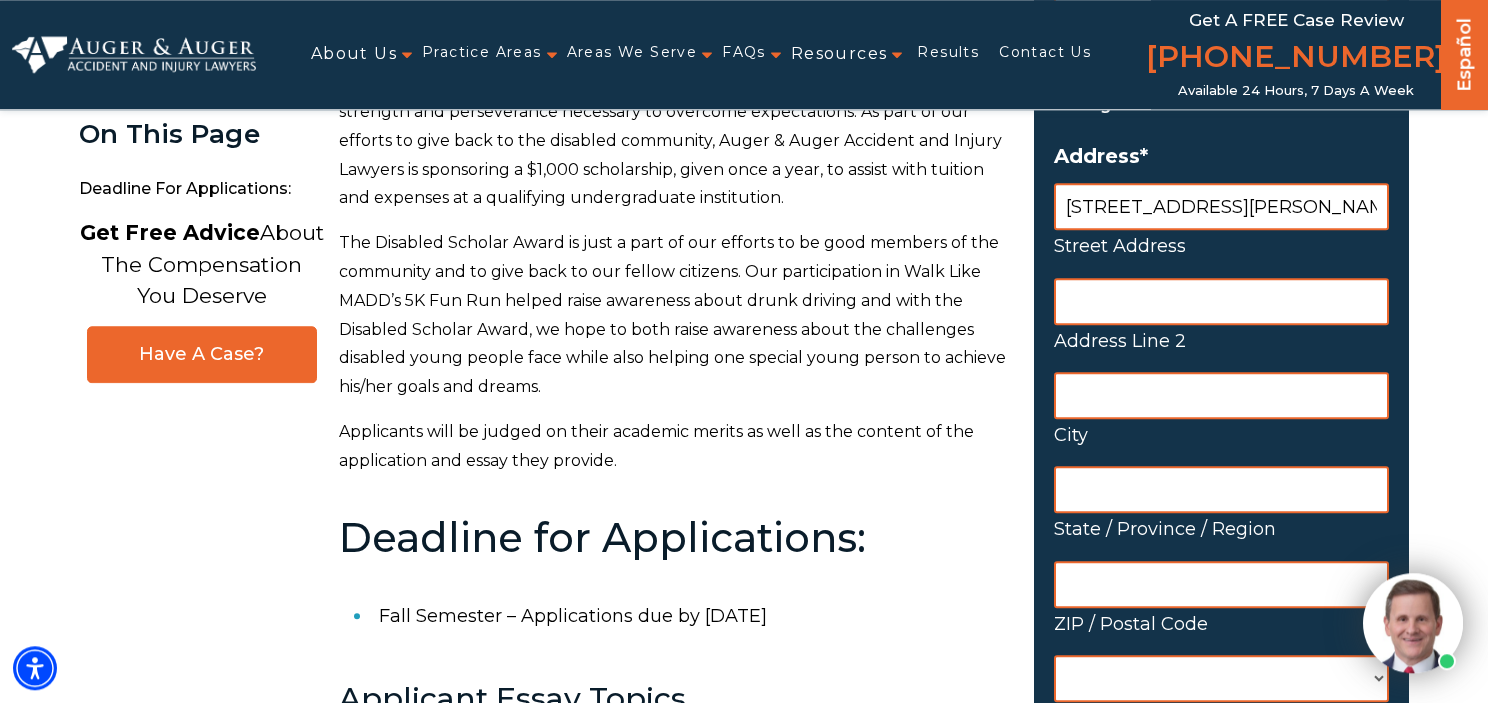 scroll, scrollTop: 422, scrollLeft: 0, axis: vertical 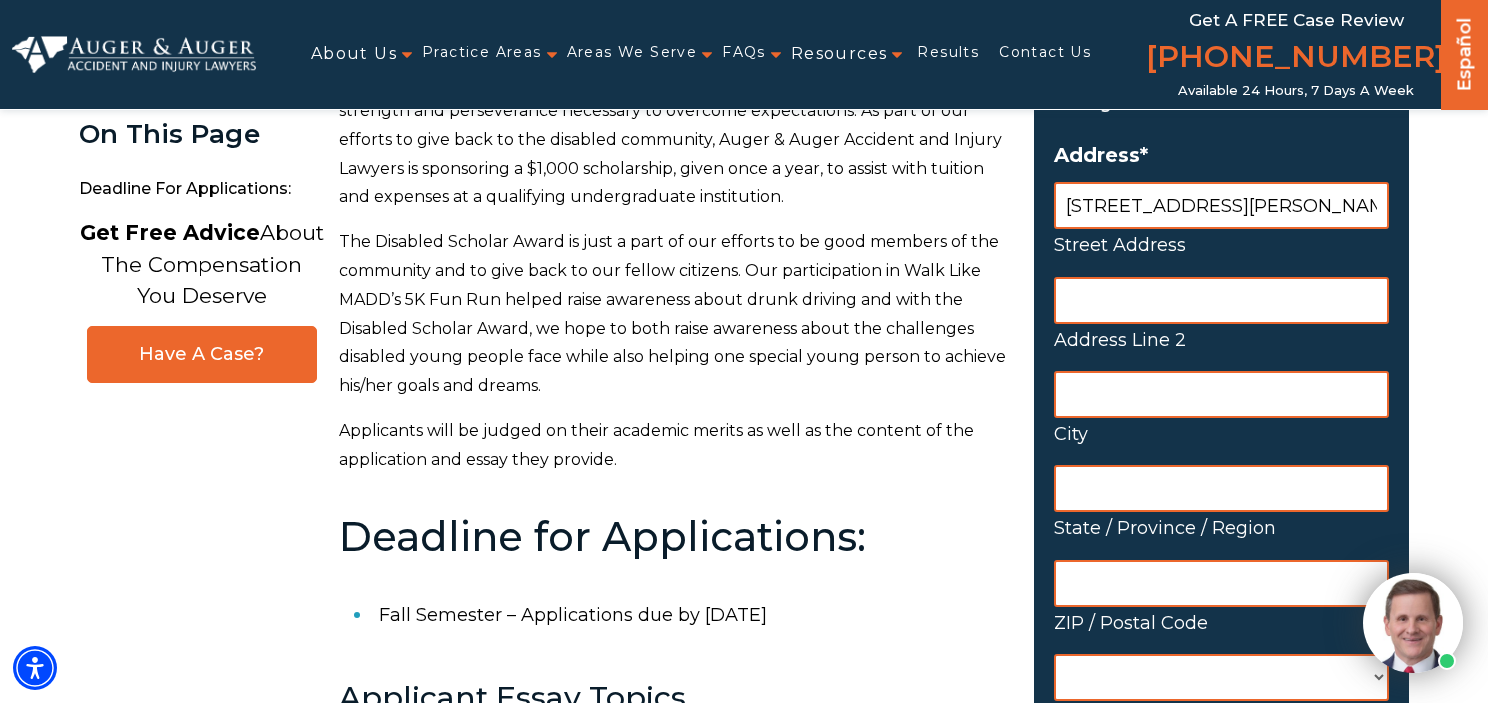 type on "[STREET_ADDRESS][PERSON_NAME]" 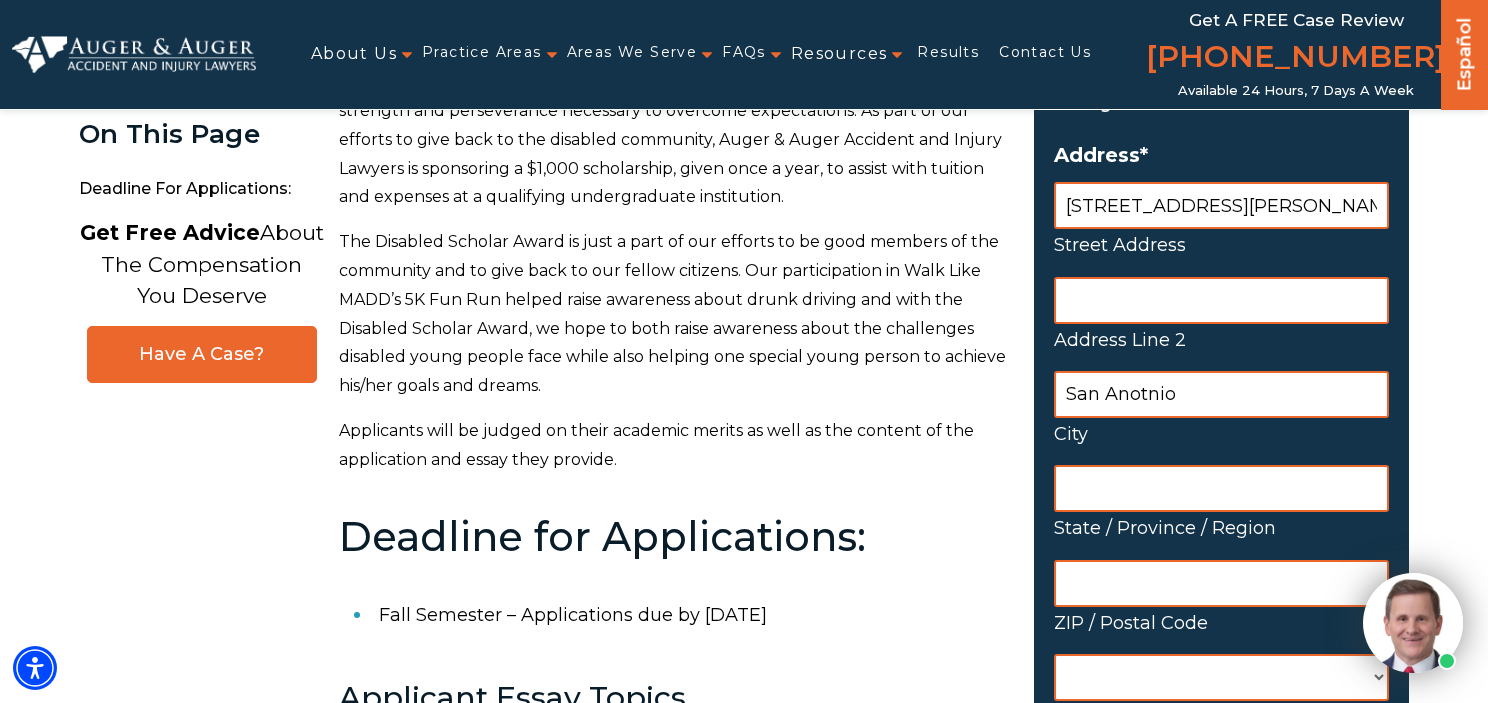 click on "San Anotnio" at bounding box center [1221, 394] 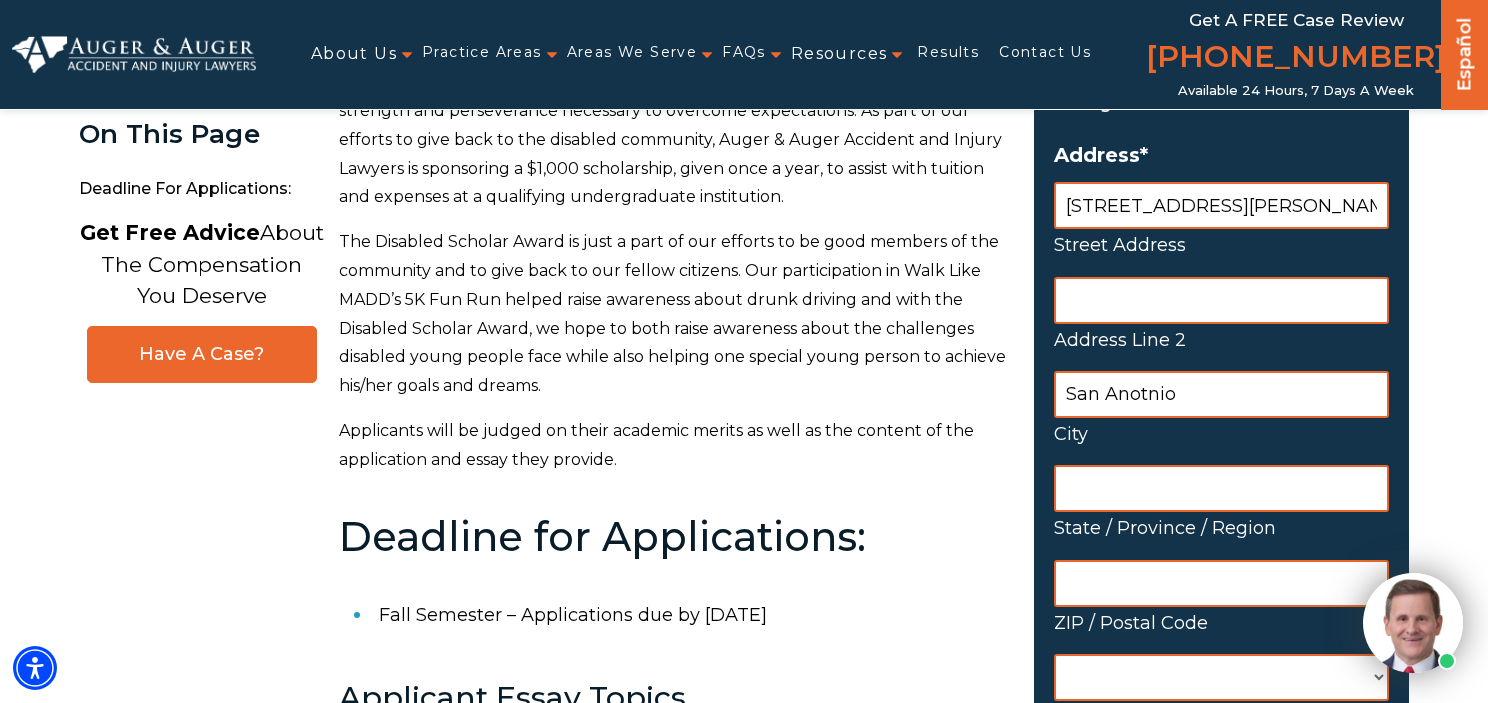 click on "San Anotnio" at bounding box center (1221, 394) 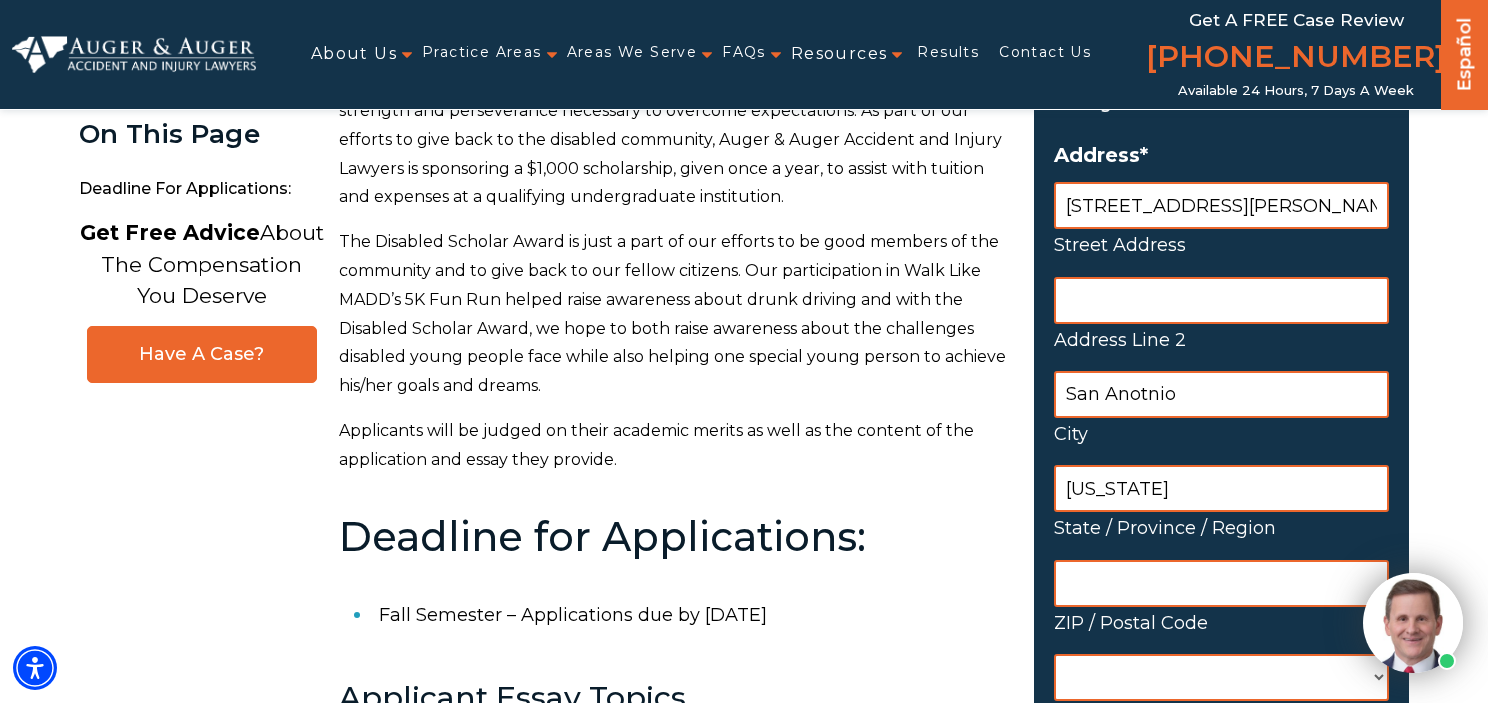 click on "[US_STATE]" at bounding box center (1221, 488) 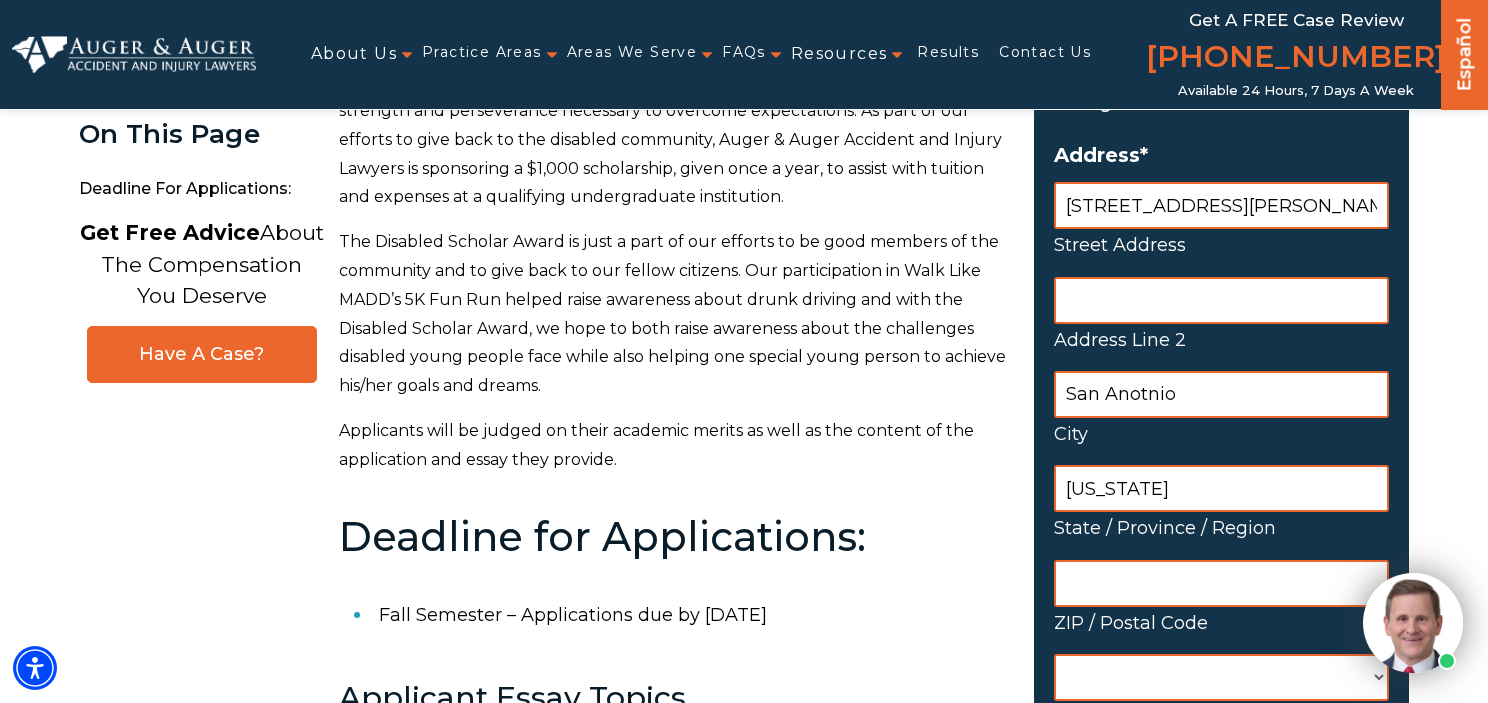type on "[US_STATE]" 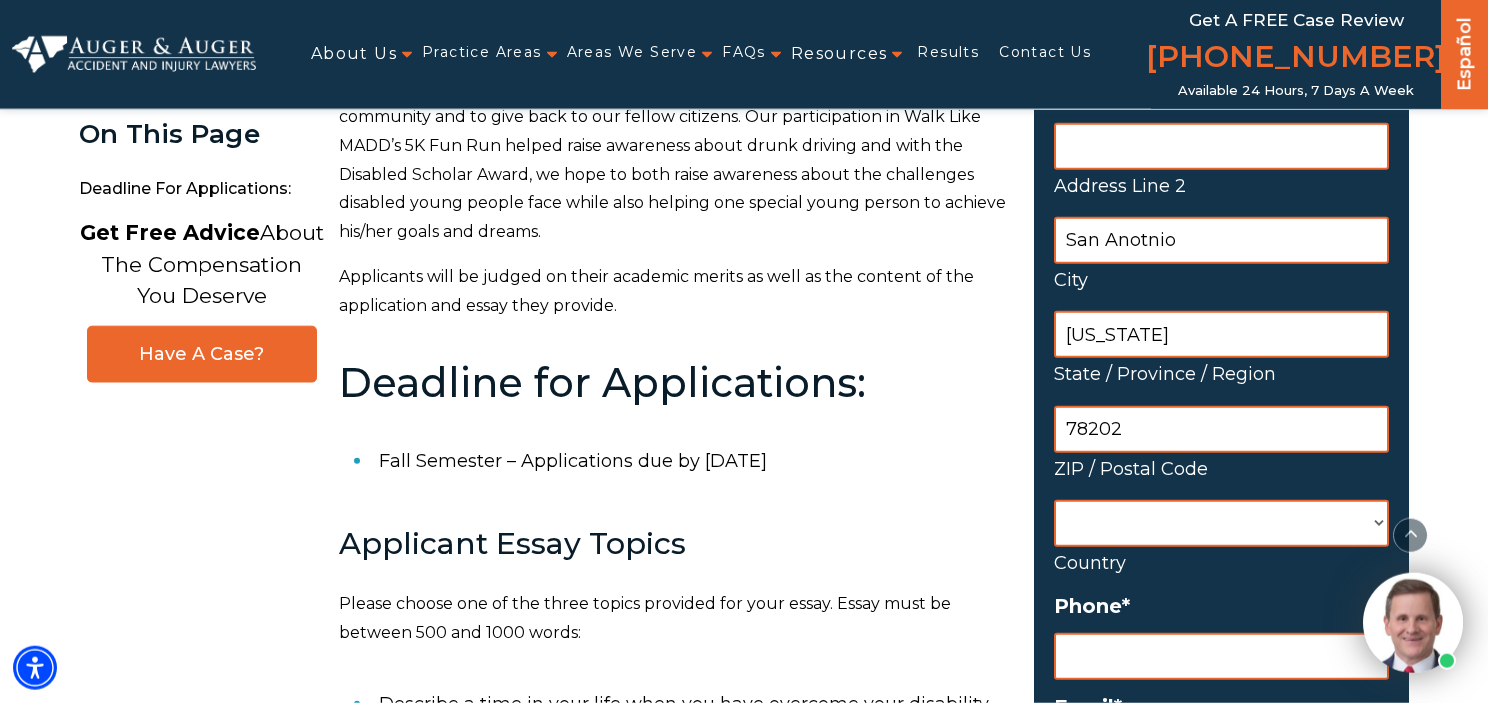 scroll, scrollTop: 633, scrollLeft: 0, axis: vertical 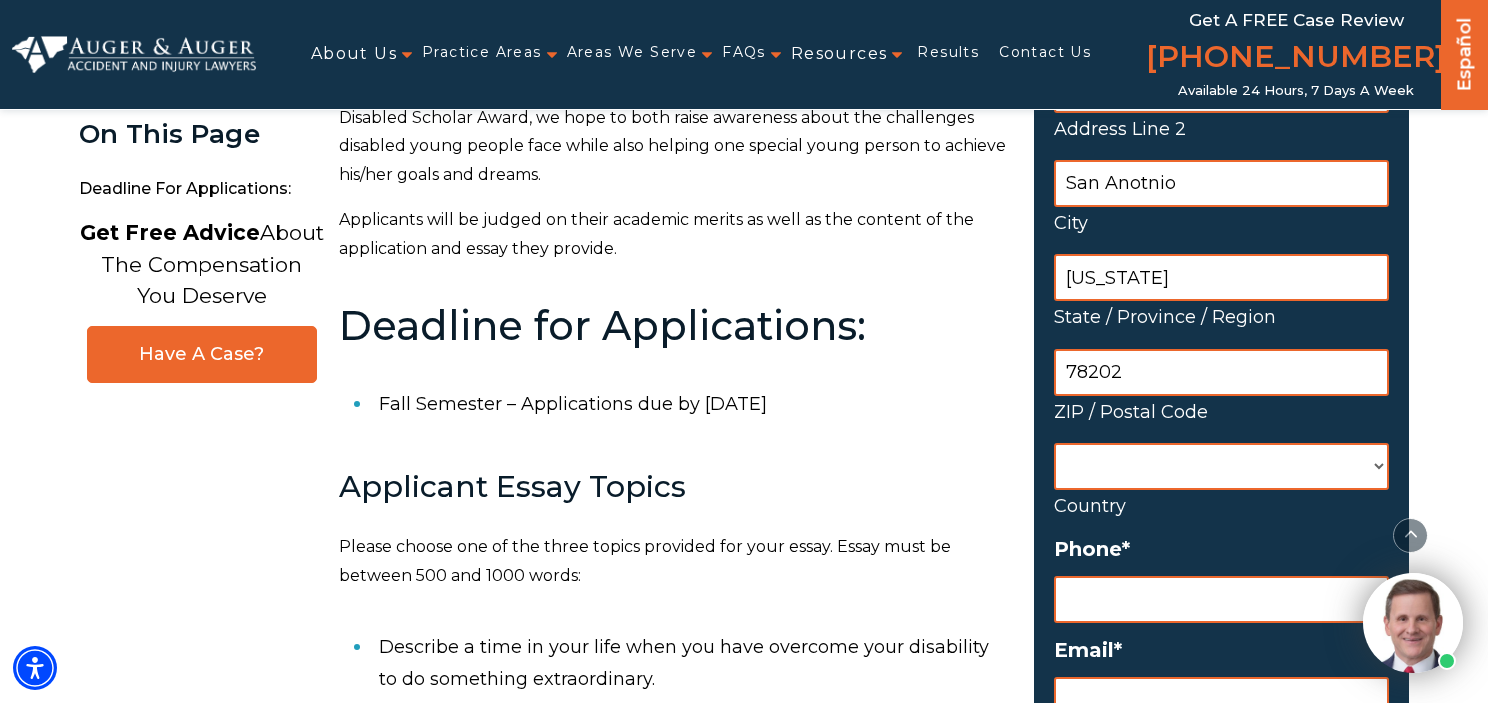 type on "78202" 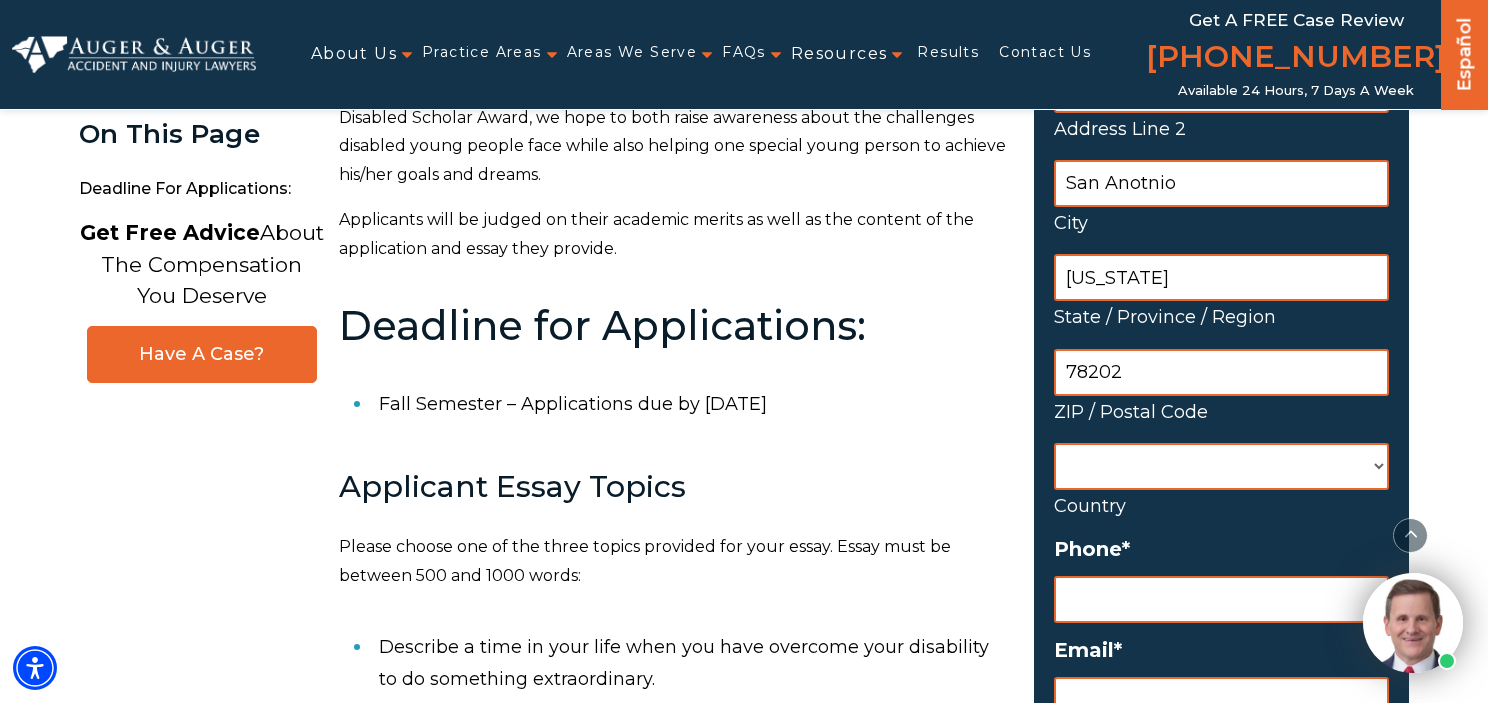 click on "[GEOGRAPHIC_DATA]" at bounding box center (0, 0) 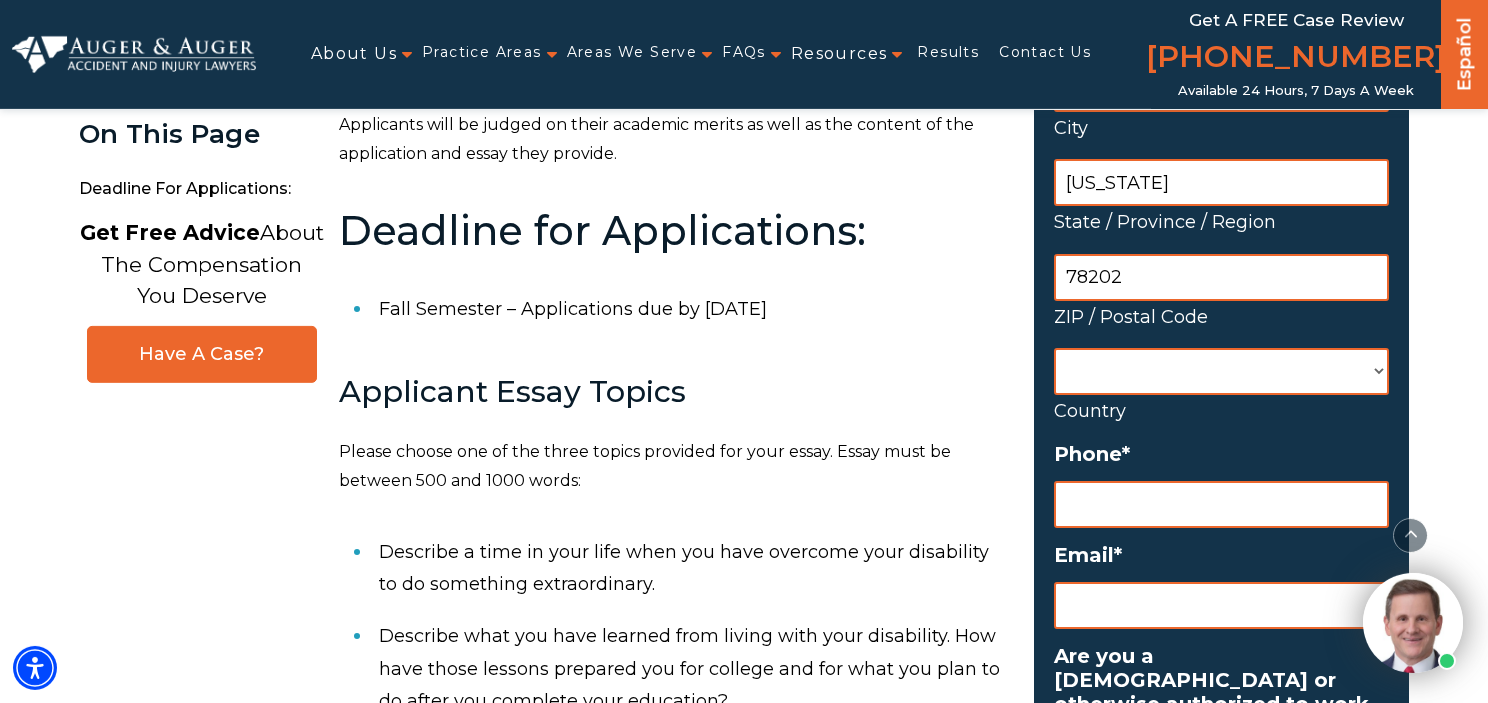 scroll, scrollTop: 739, scrollLeft: 0, axis: vertical 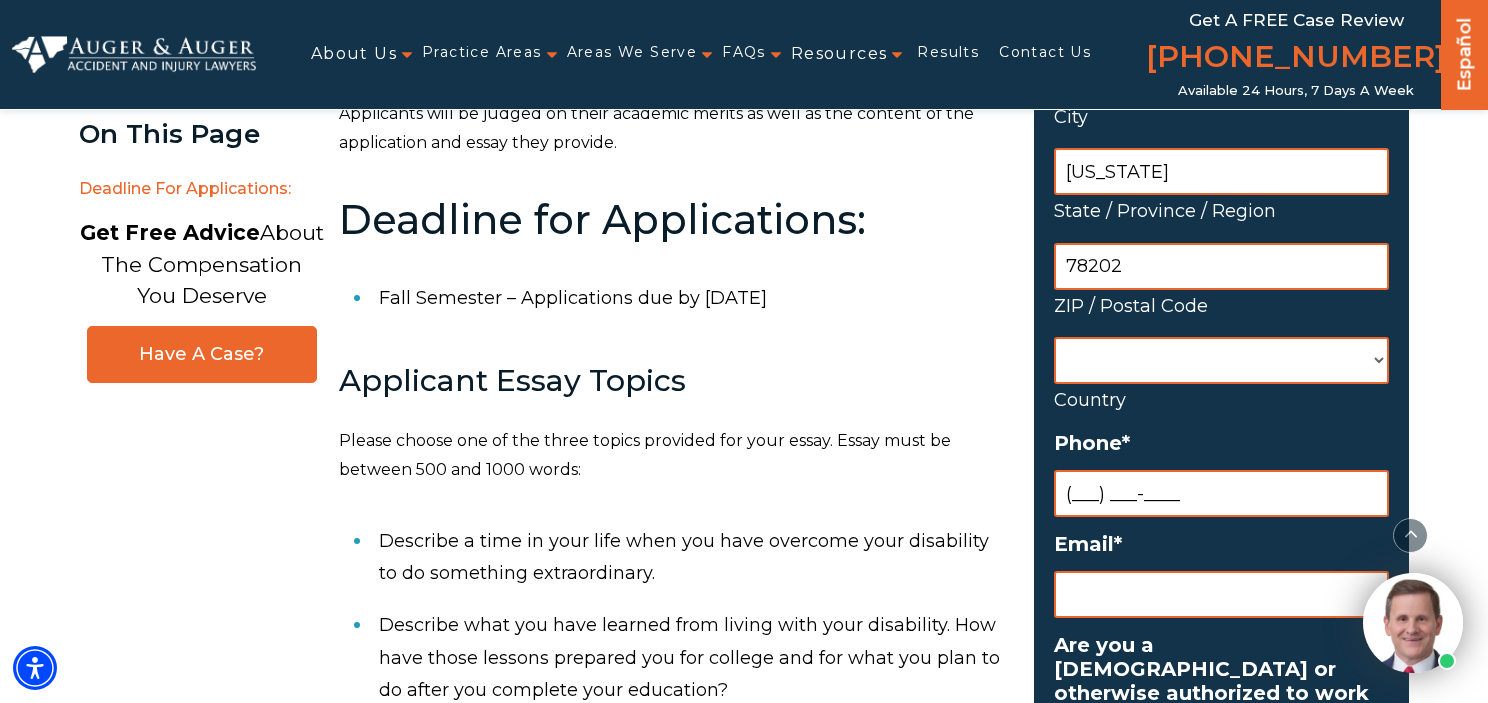 click on "(___) ___-____" at bounding box center [1221, 493] 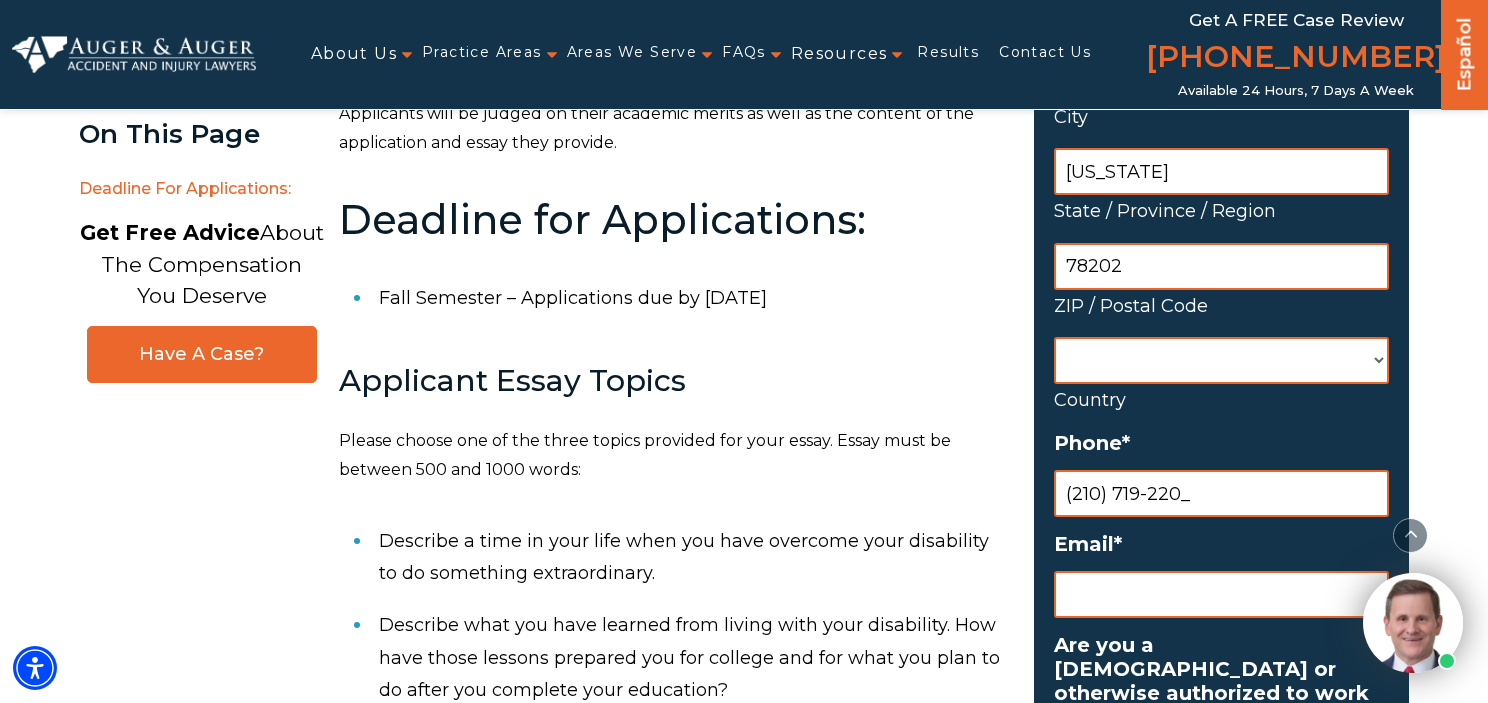 type on "[PHONE_NUMBER]" 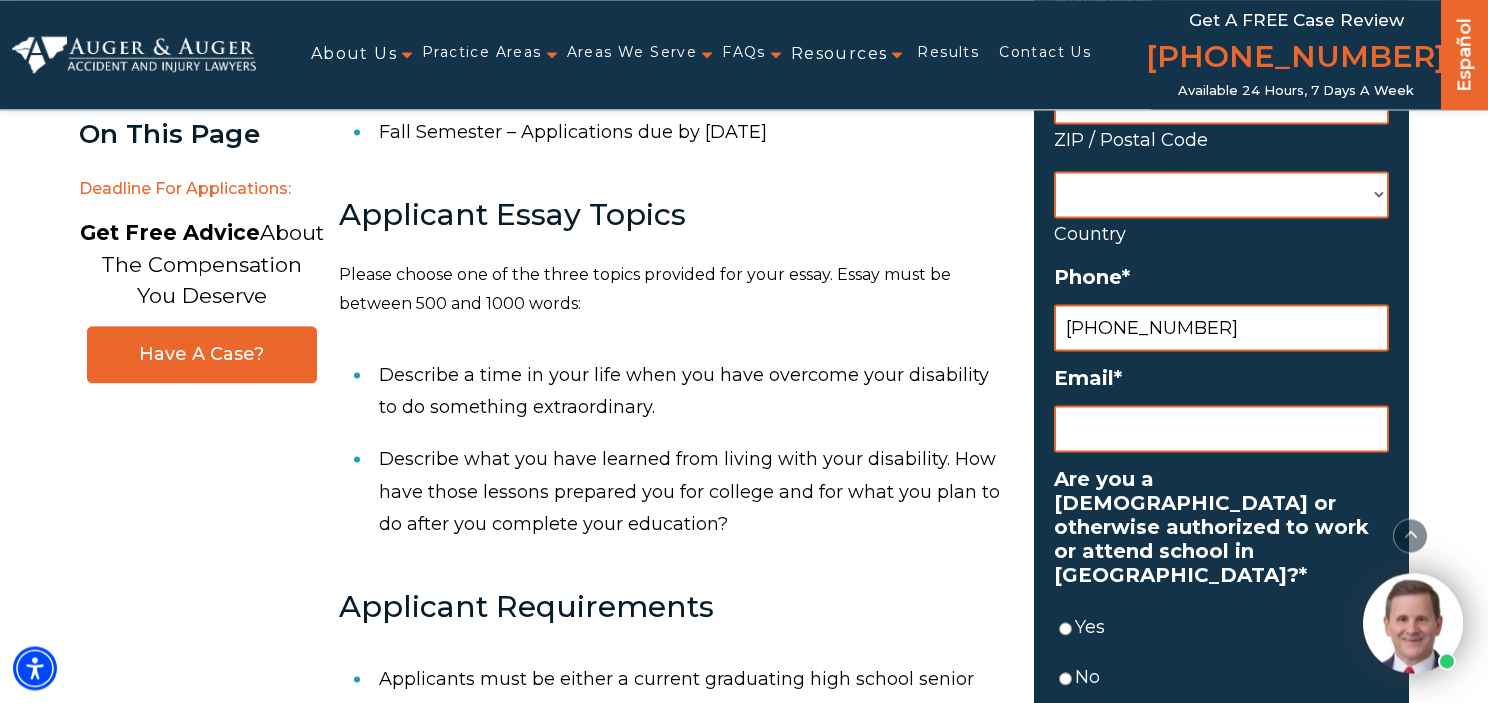 scroll, scrollTop: 950, scrollLeft: 0, axis: vertical 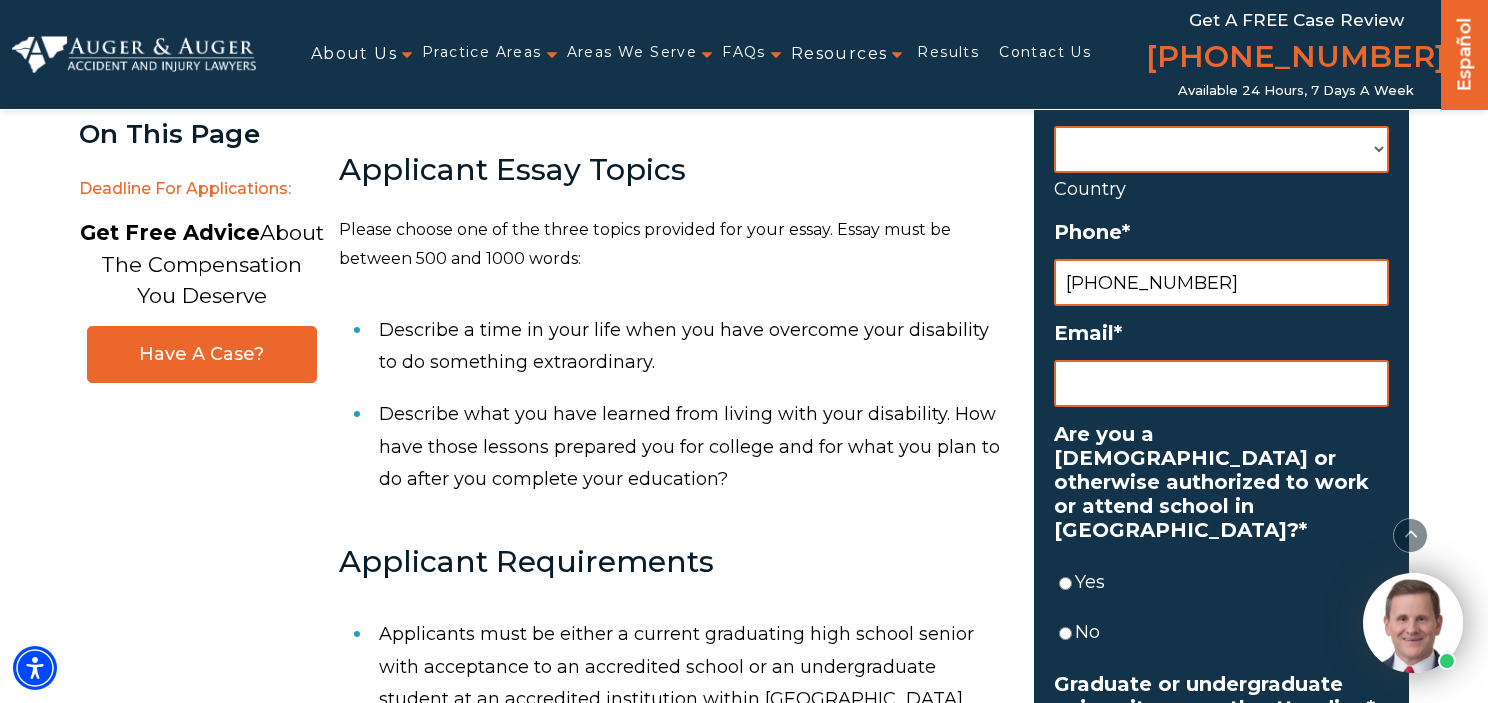 click on "Email *" at bounding box center [1221, 383] 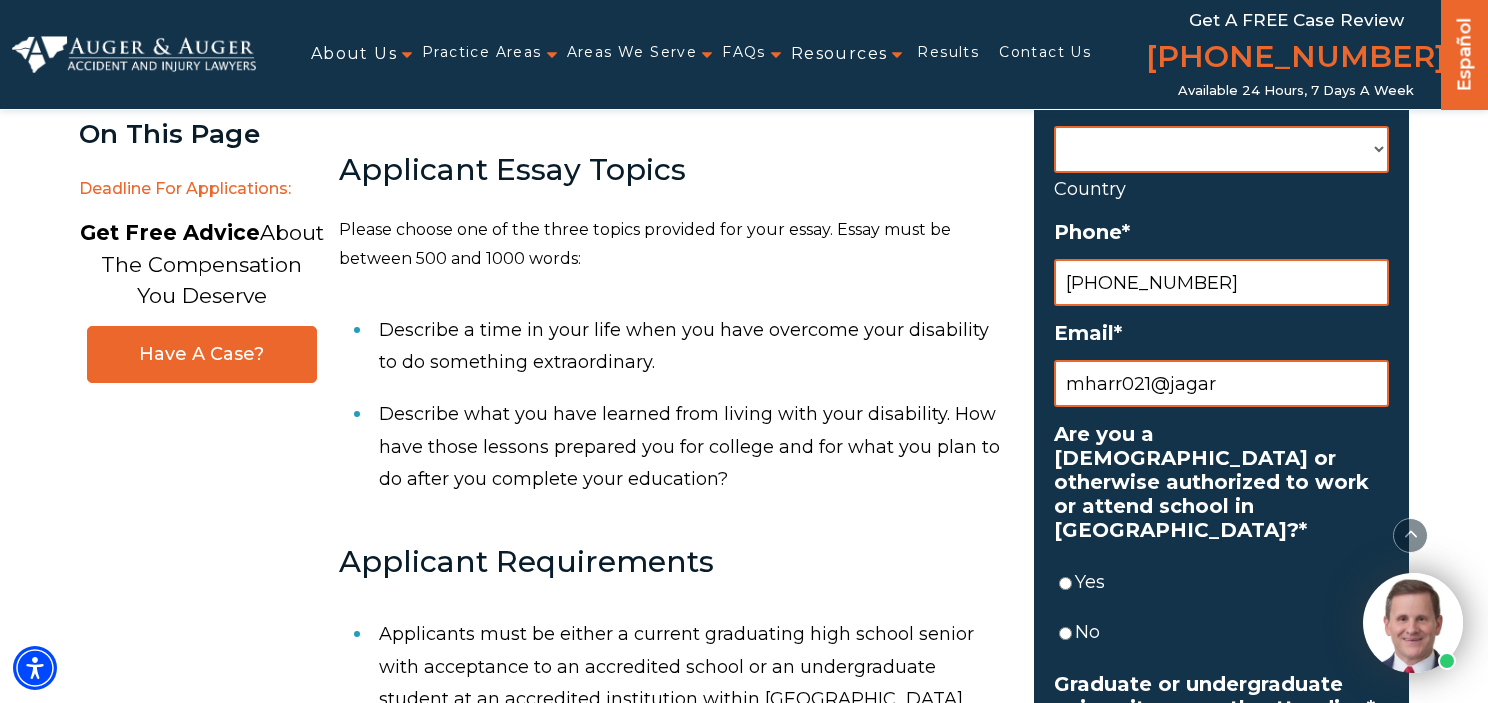 drag, startPoint x: 1278, startPoint y: 378, endPoint x: 1062, endPoint y: 380, distance: 216.00926 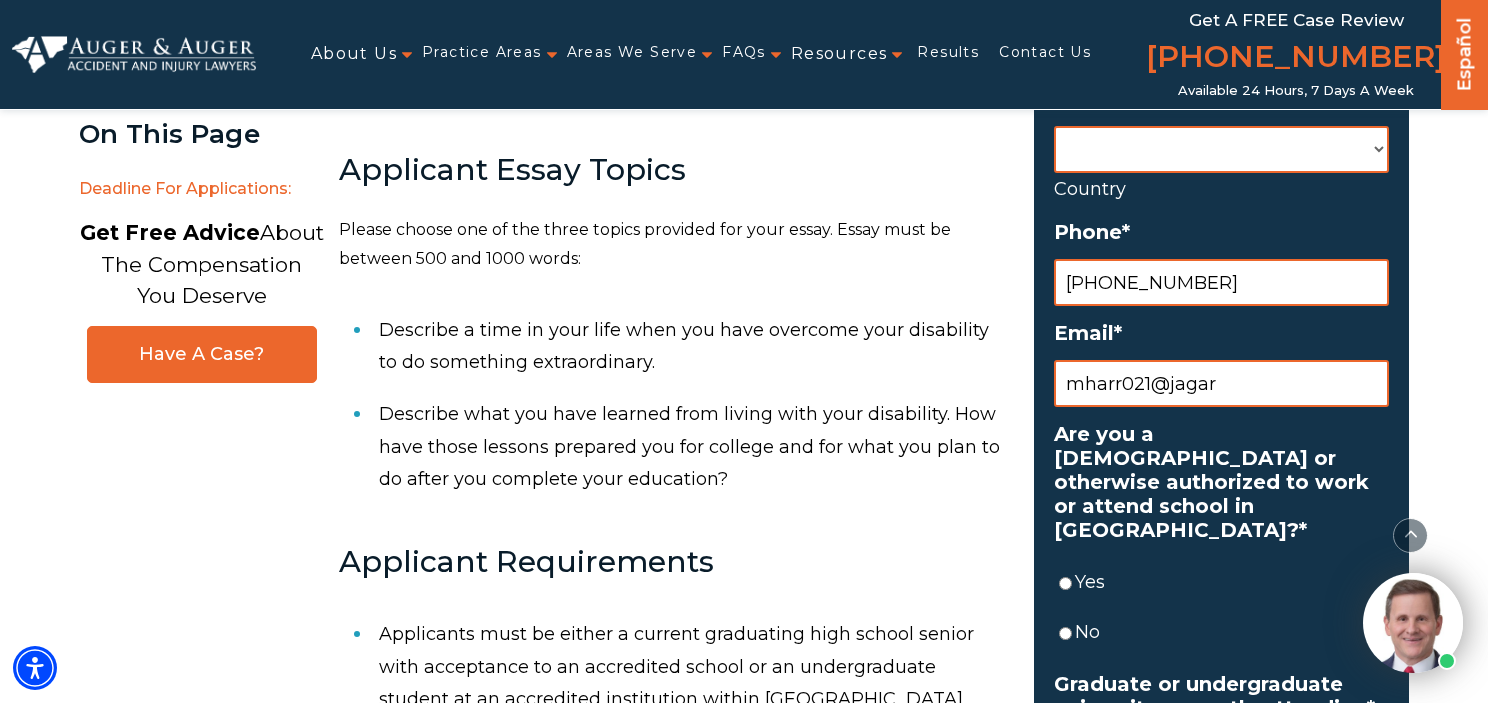 paste on "[DOMAIN_NAME]" 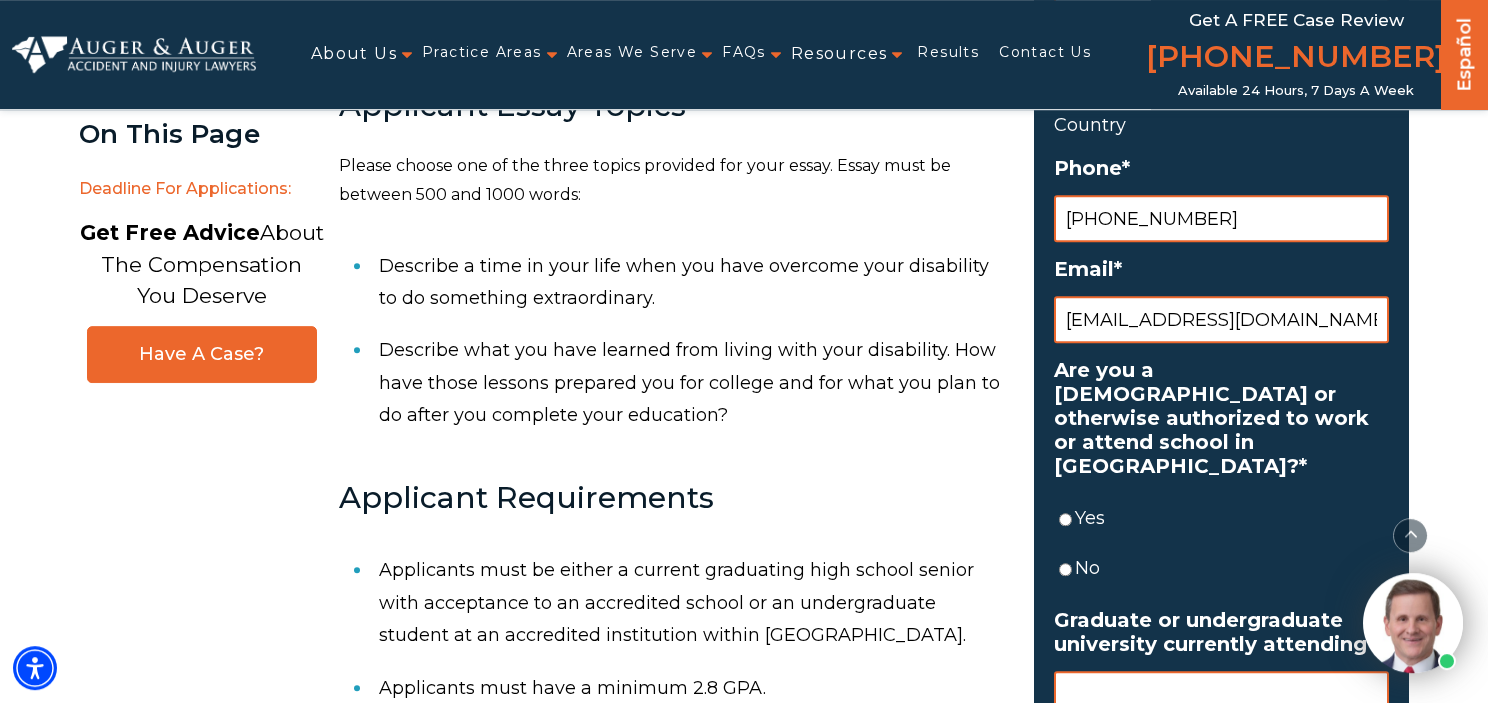 scroll, scrollTop: 1056, scrollLeft: 0, axis: vertical 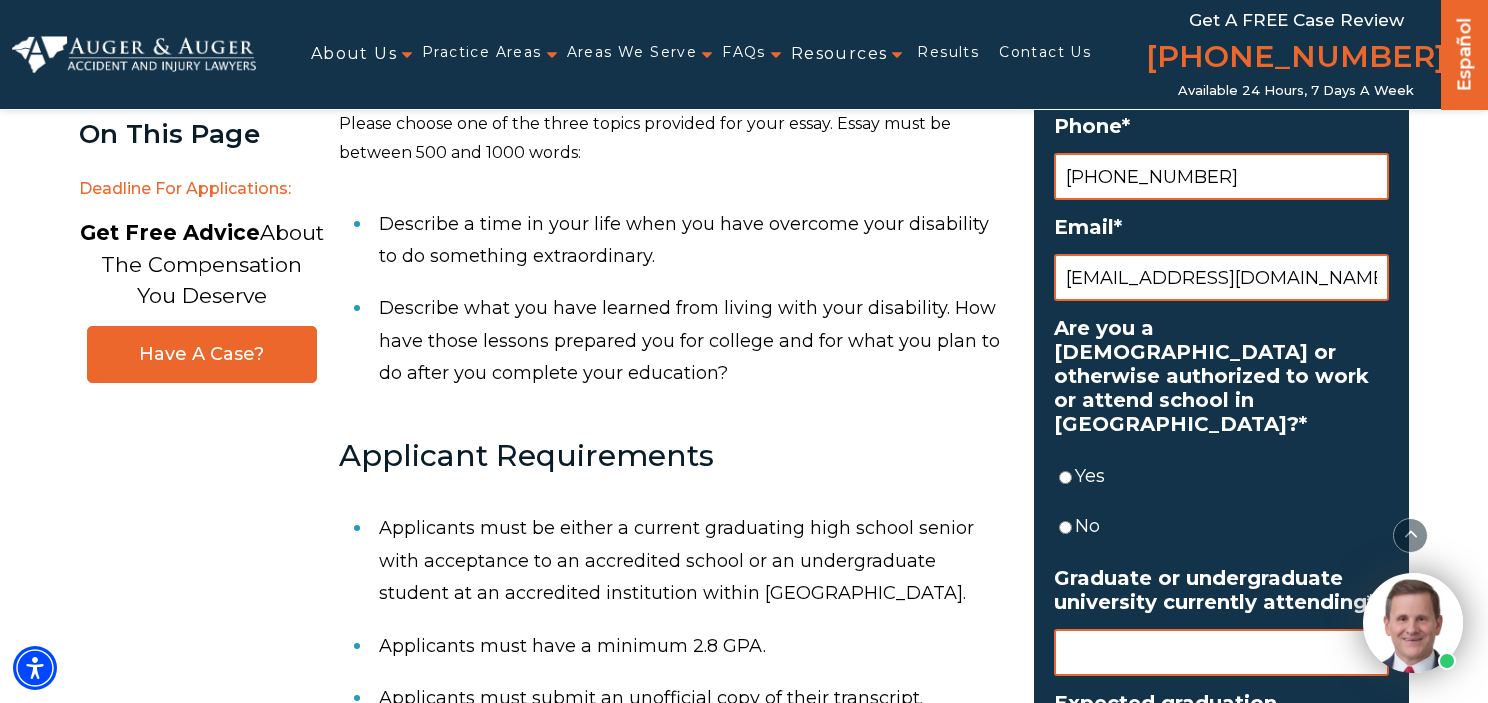 type on "[EMAIL_ADDRESS][DOMAIN_NAME]" 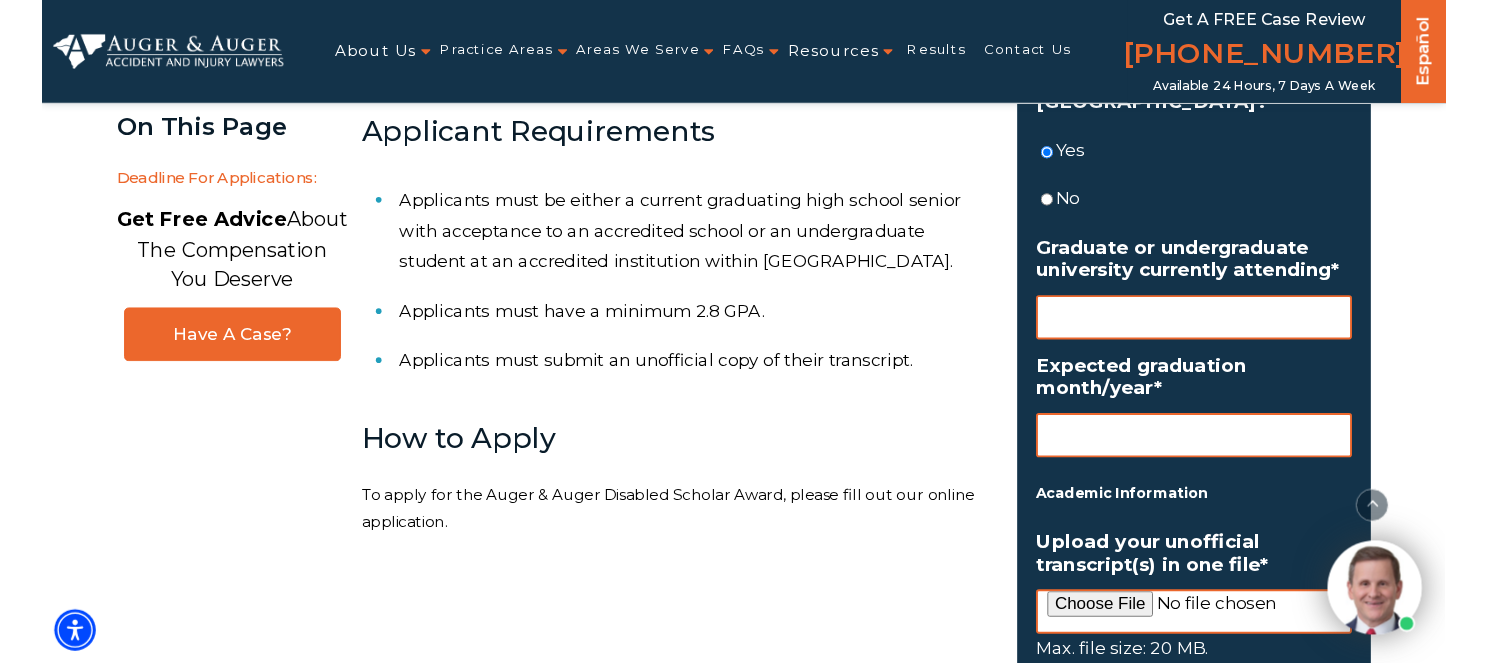 scroll, scrollTop: 1478, scrollLeft: 0, axis: vertical 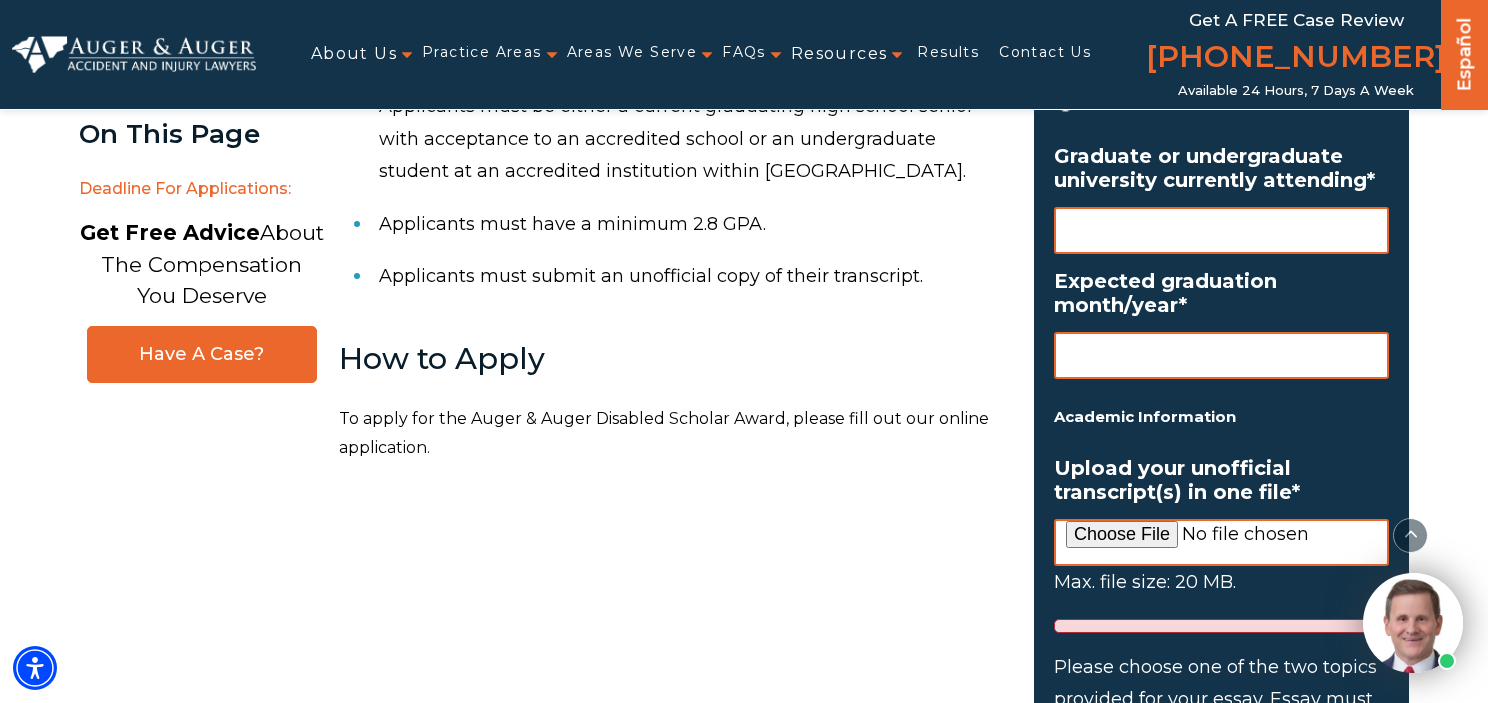click on "Graduate or undergraduate university currently attending *" at bounding box center (1221, 230) 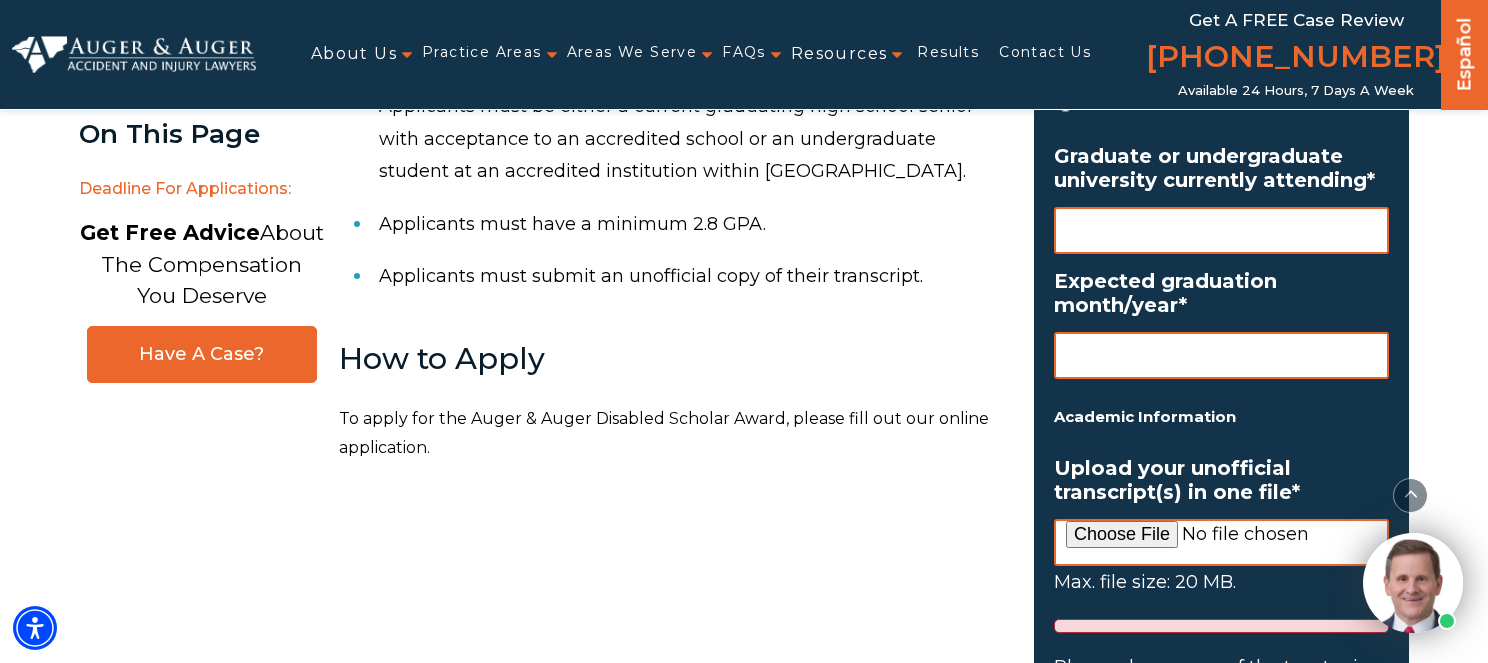 click on "Graduate or undergraduate university currently attending *" at bounding box center (1221, 230) 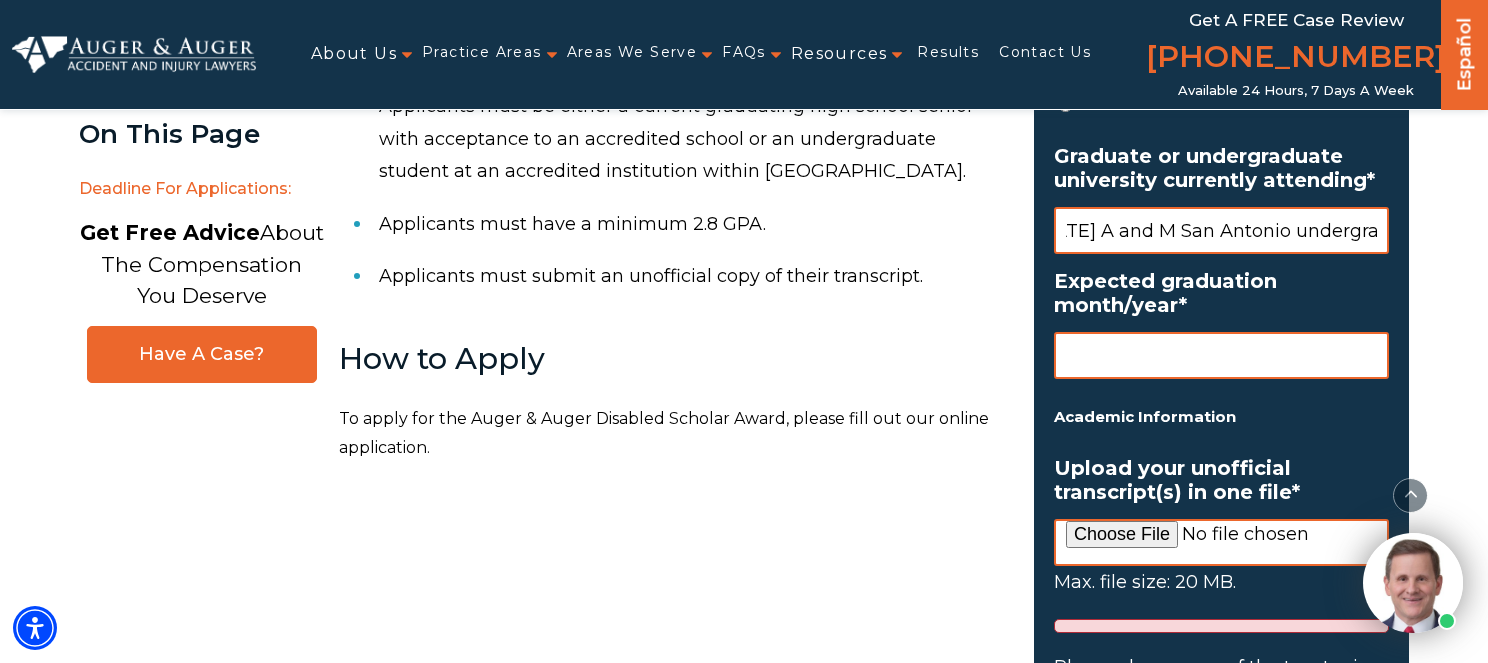 scroll, scrollTop: 0, scrollLeft: 148, axis: horizontal 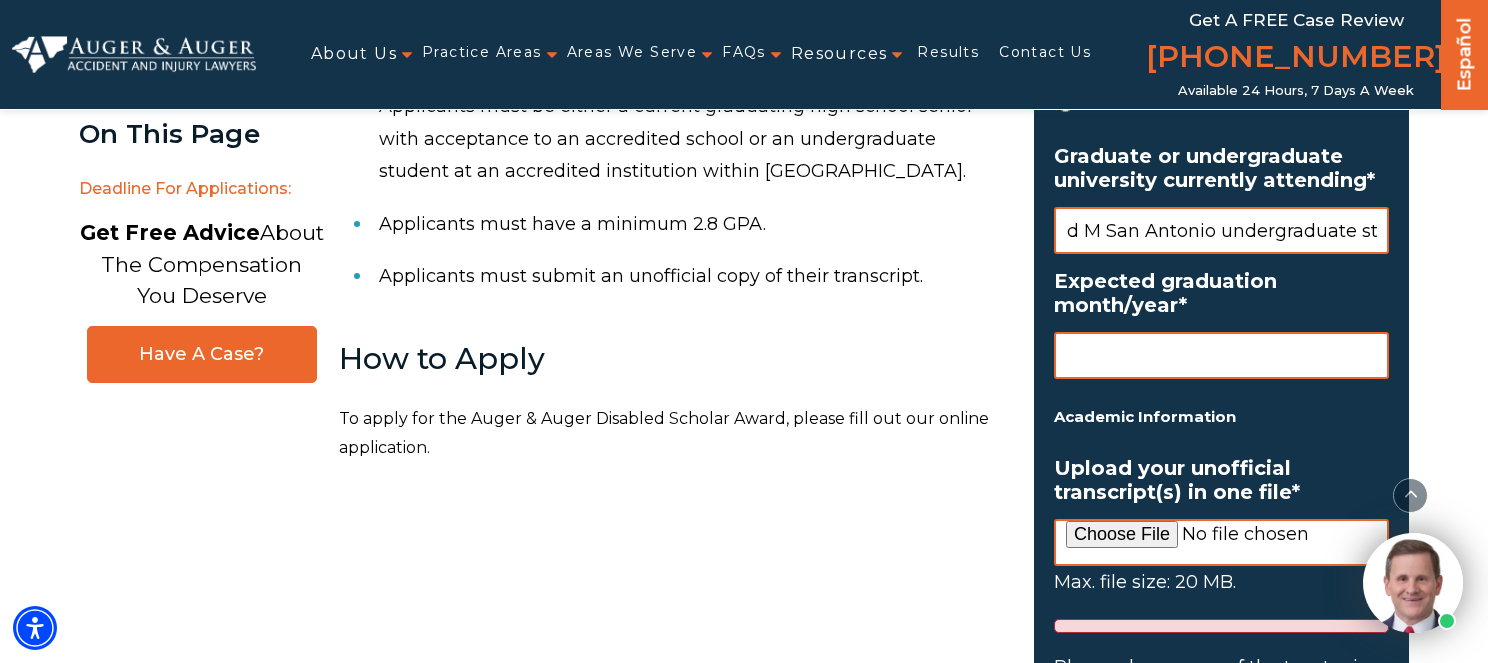 click on "[US_STATE] A and M San Antonio undergraduate student" at bounding box center (1221, 230) 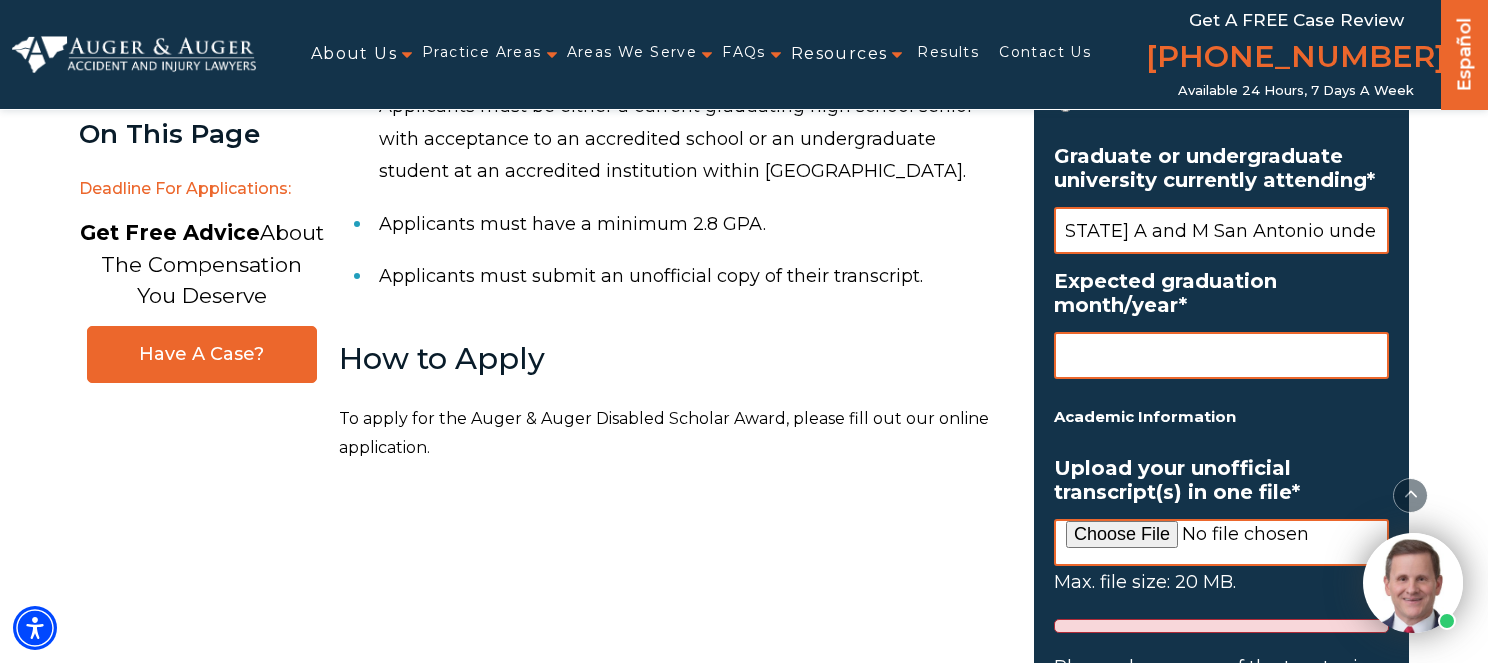 scroll, scrollTop: 0, scrollLeft: 9, axis: horizontal 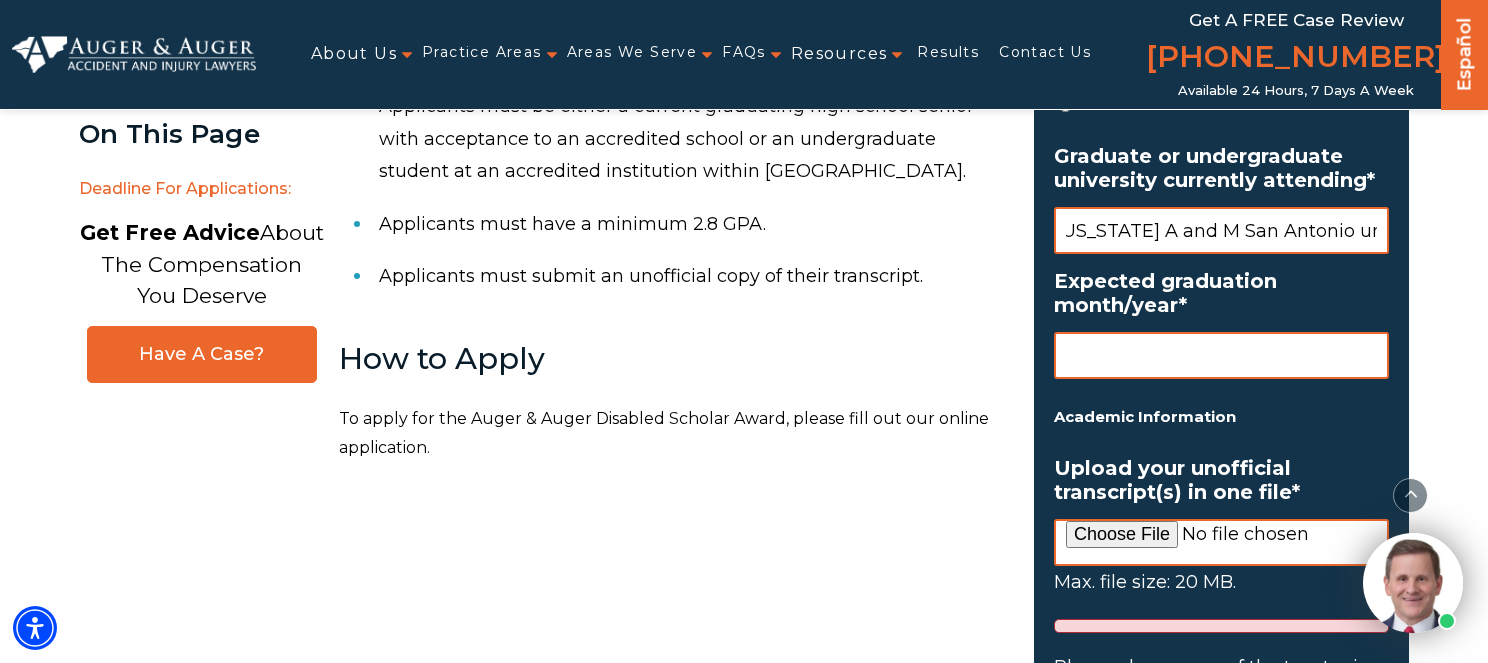 drag, startPoint x: 1163, startPoint y: 215, endPoint x: 1086, endPoint y: 157, distance: 96.40021 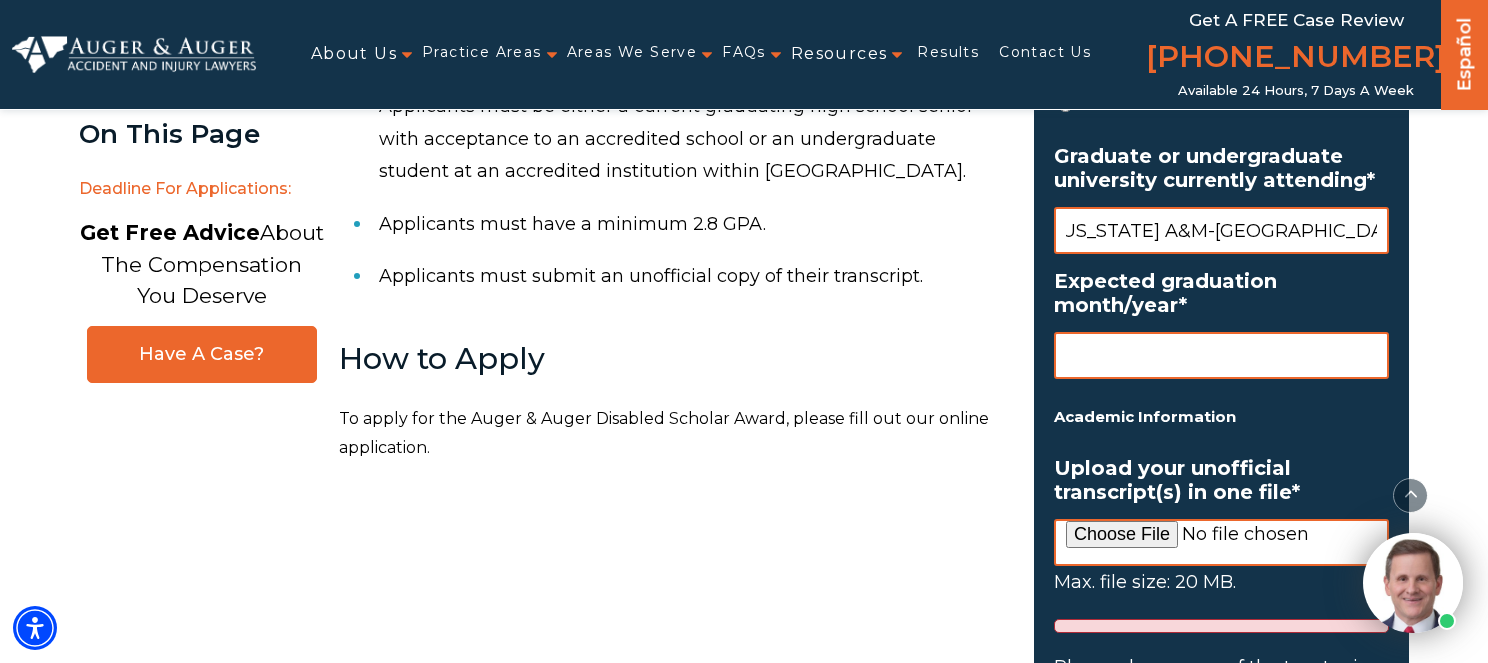 click on "[US_STATE] A&M-[GEOGRAPHIC_DATA] undergraduate student" at bounding box center [1221, 230] 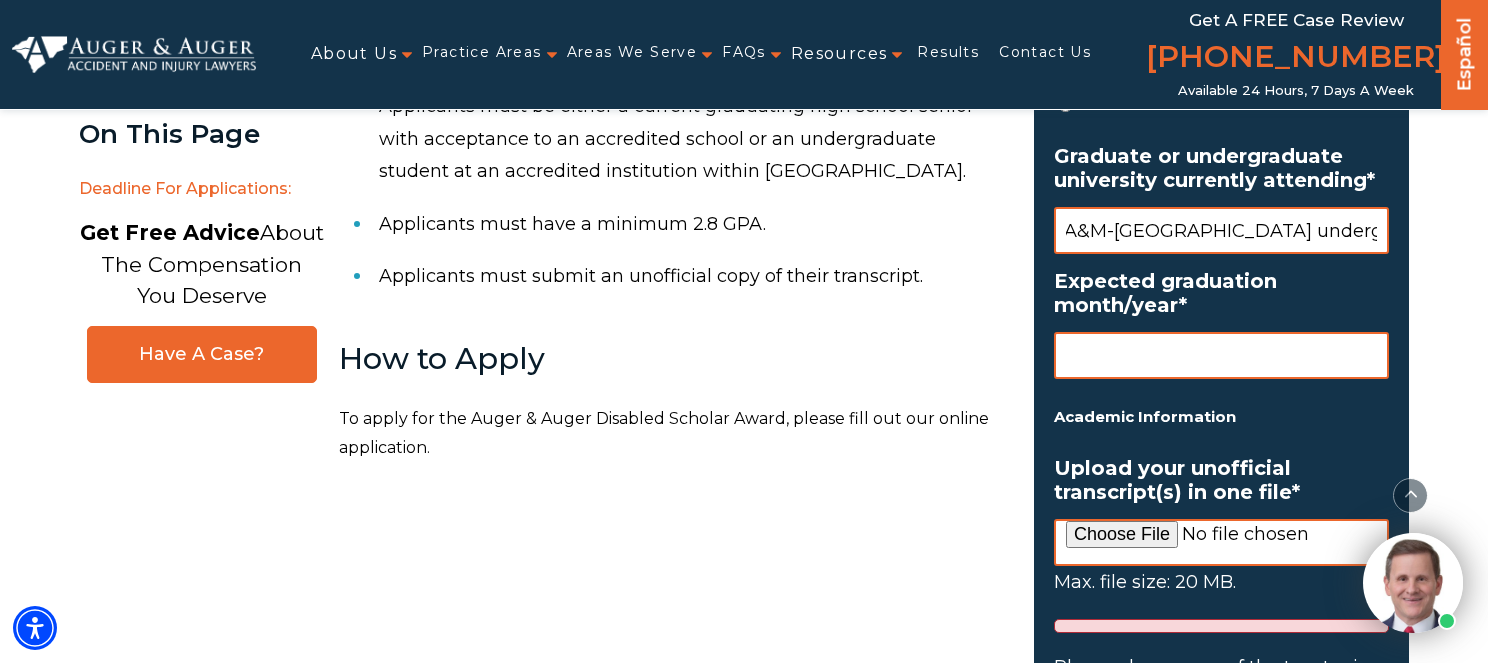 scroll, scrollTop: 0, scrollLeft: 118, axis: horizontal 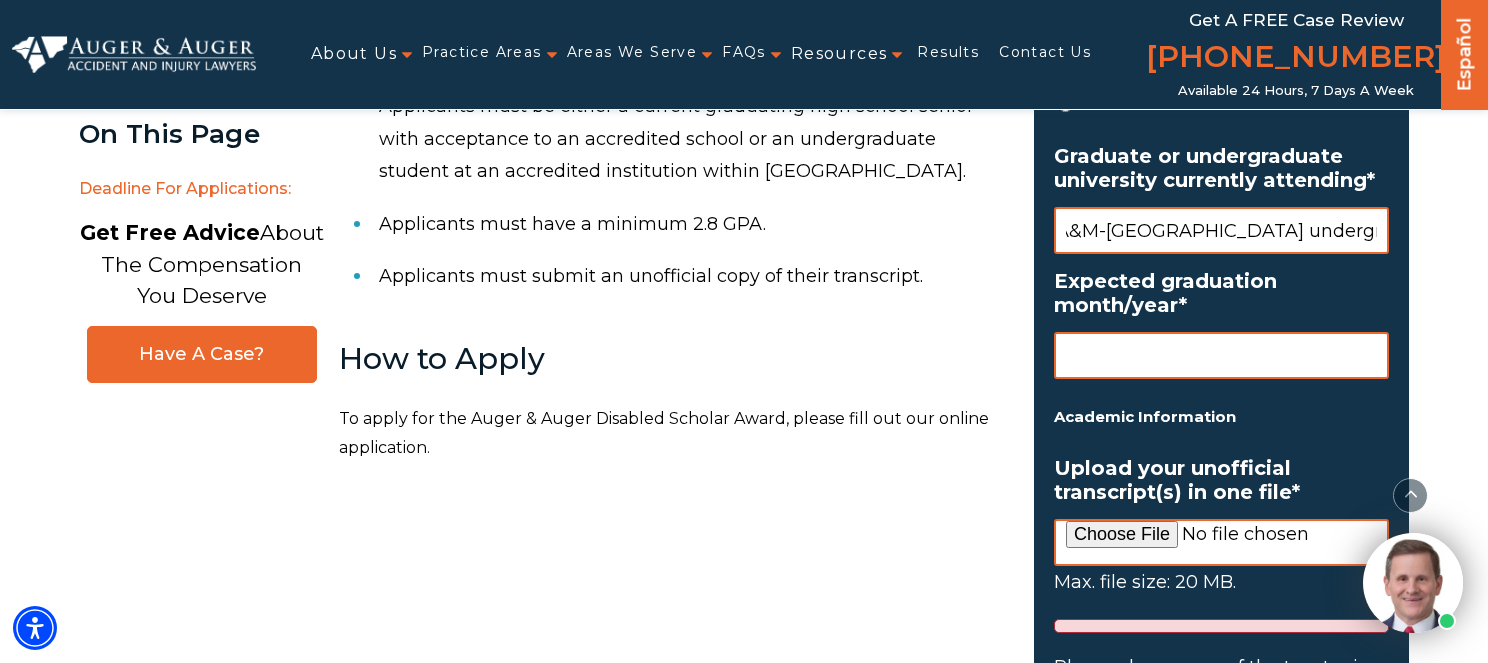 type on "[US_STATE] A&M-[GEOGRAPHIC_DATA] undergraduate student" 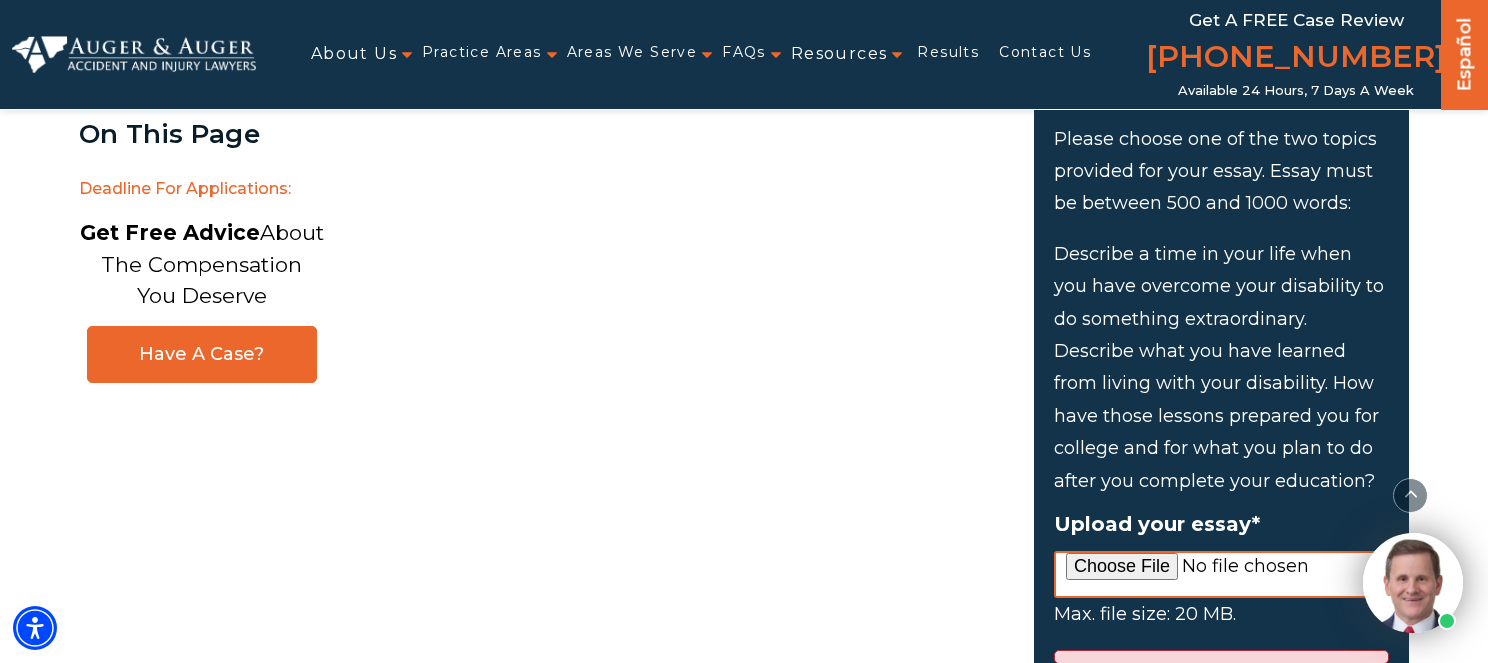 scroll, scrollTop: 1799, scrollLeft: 0, axis: vertical 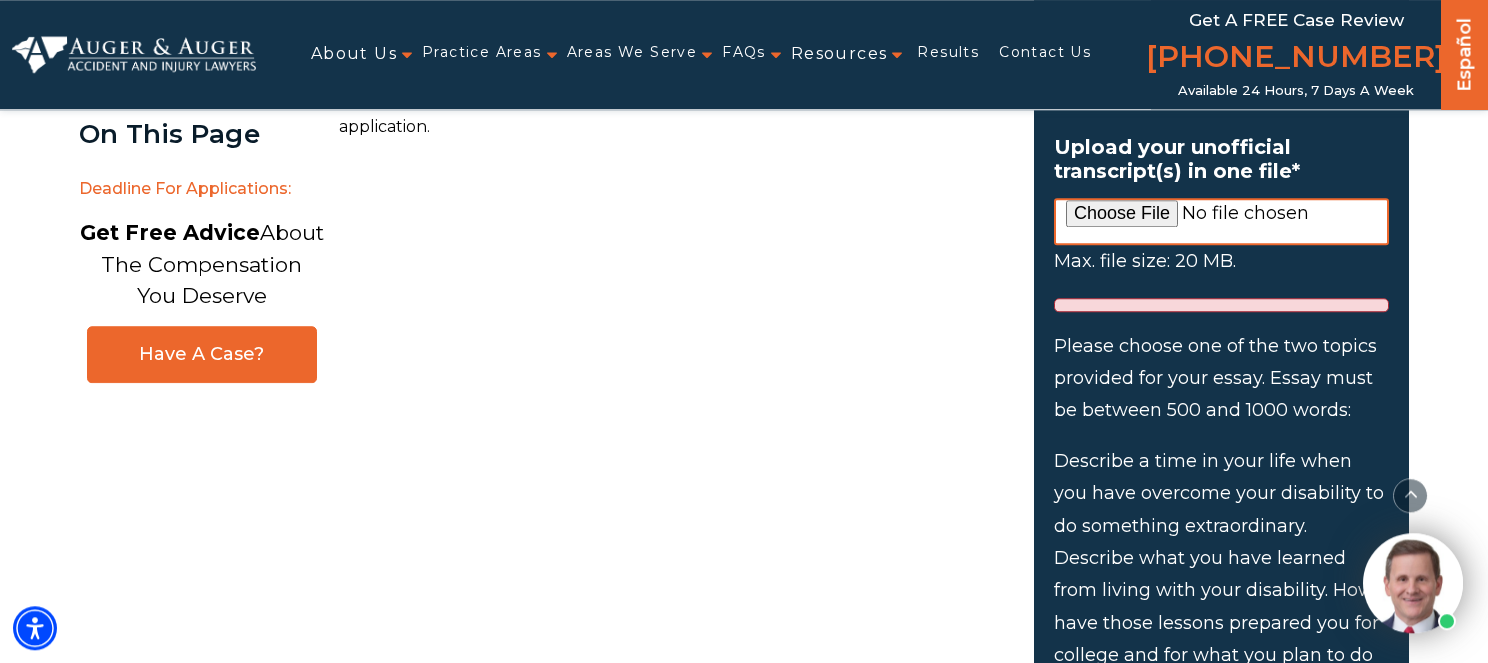 type on "2027 If I continue" 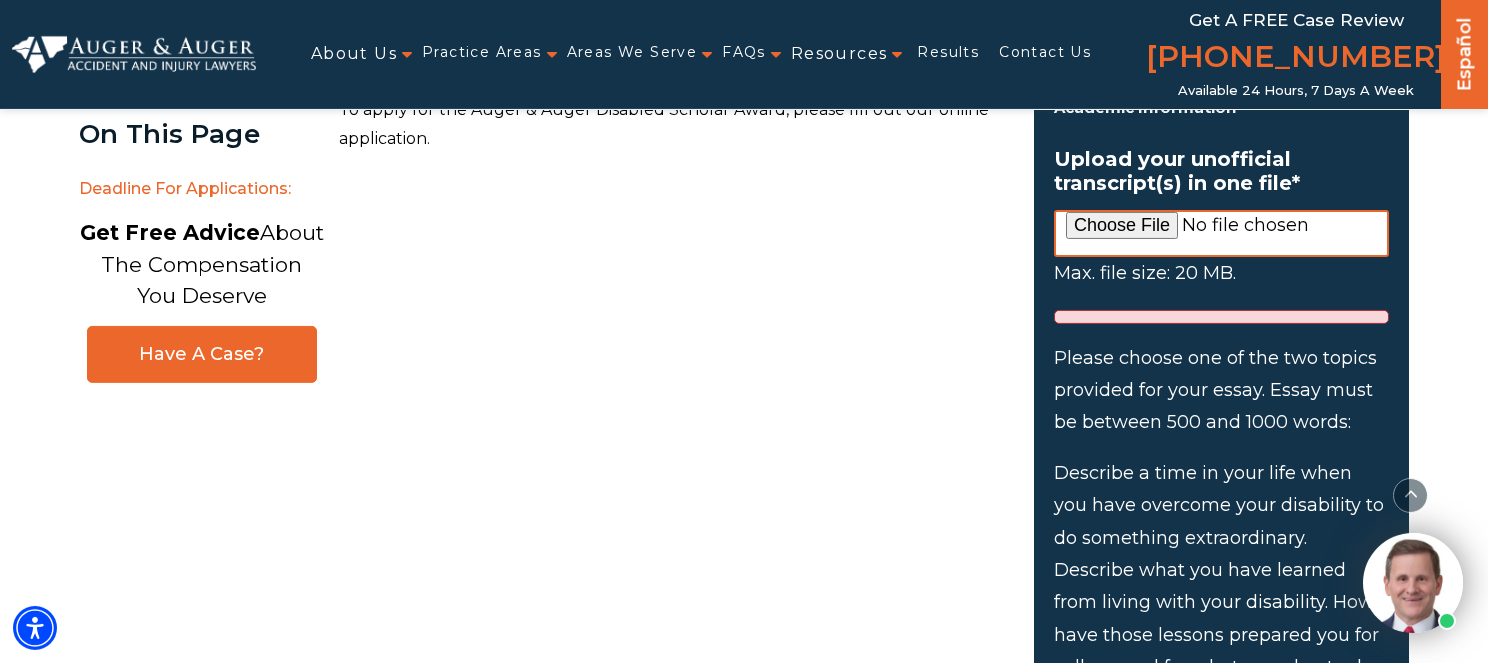scroll, scrollTop: 1799, scrollLeft: 0, axis: vertical 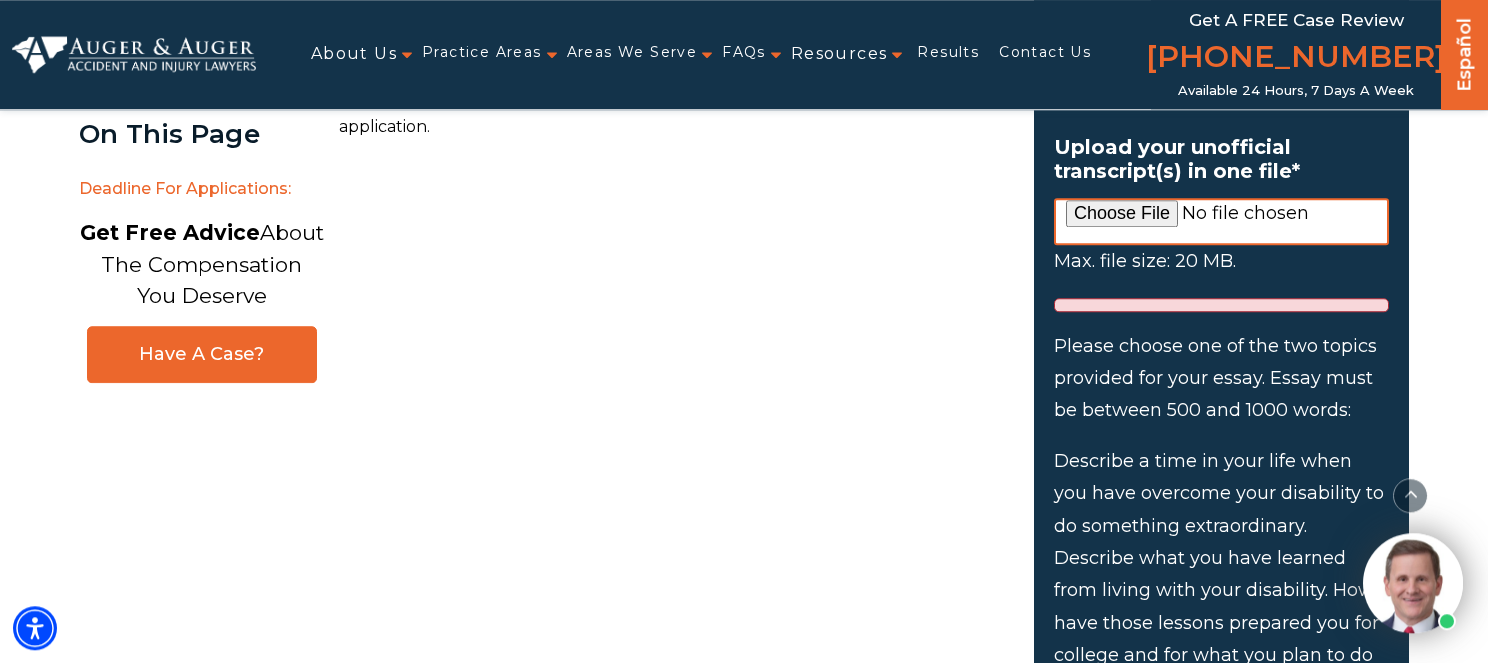 click on "Max. file size: 20 MB." at bounding box center (1221, 254) 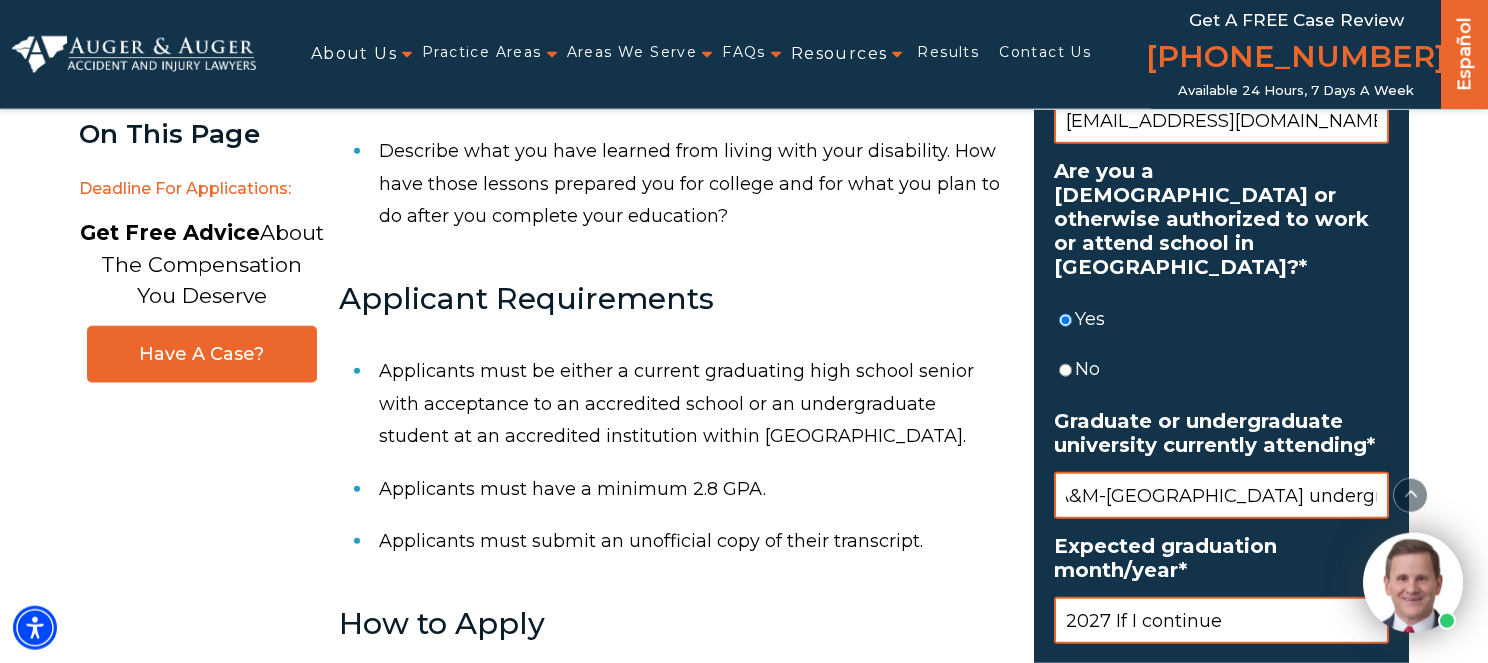 scroll, scrollTop: 1271, scrollLeft: 0, axis: vertical 